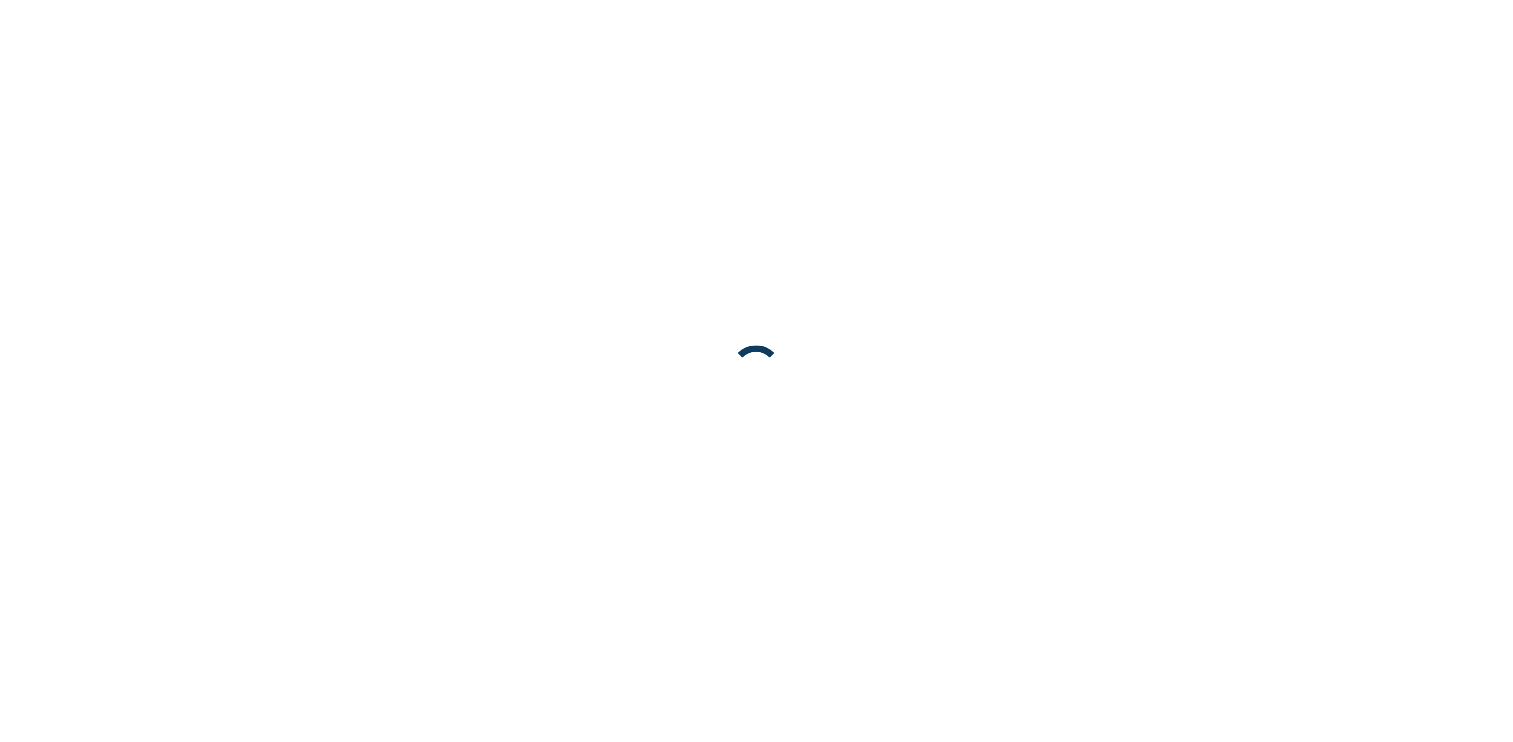 scroll, scrollTop: 0, scrollLeft: 0, axis: both 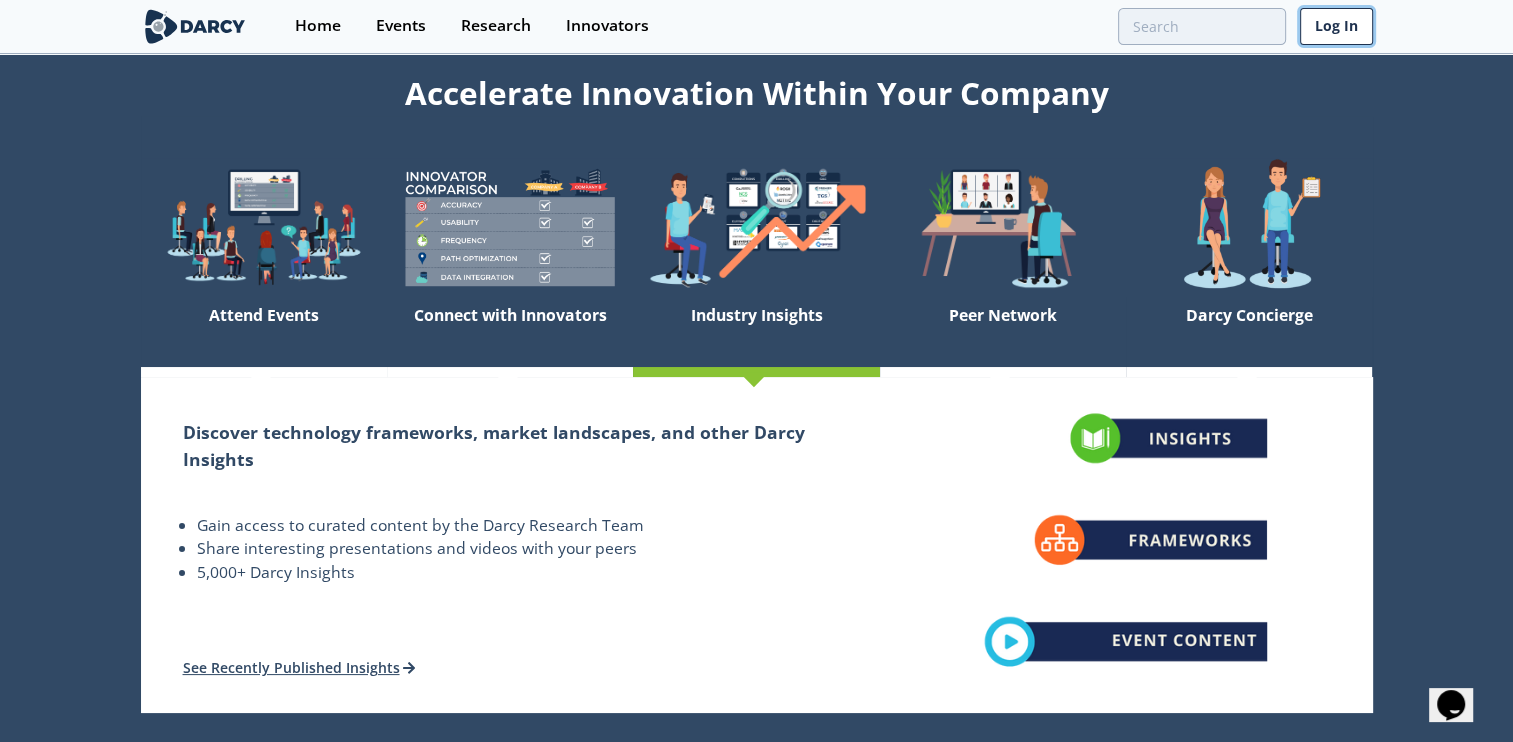 click on "Log In" at bounding box center [1336, 26] 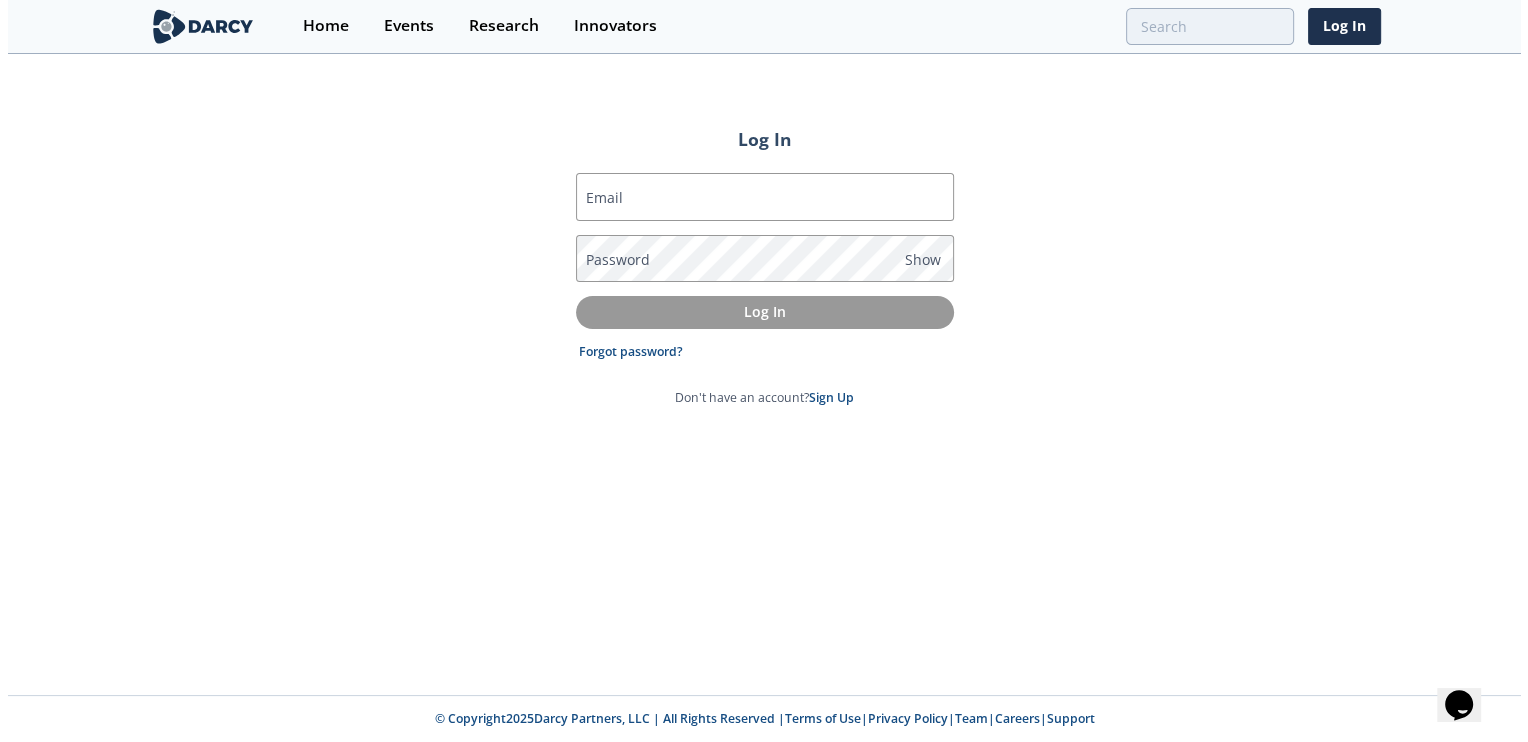 scroll, scrollTop: 0, scrollLeft: 0, axis: both 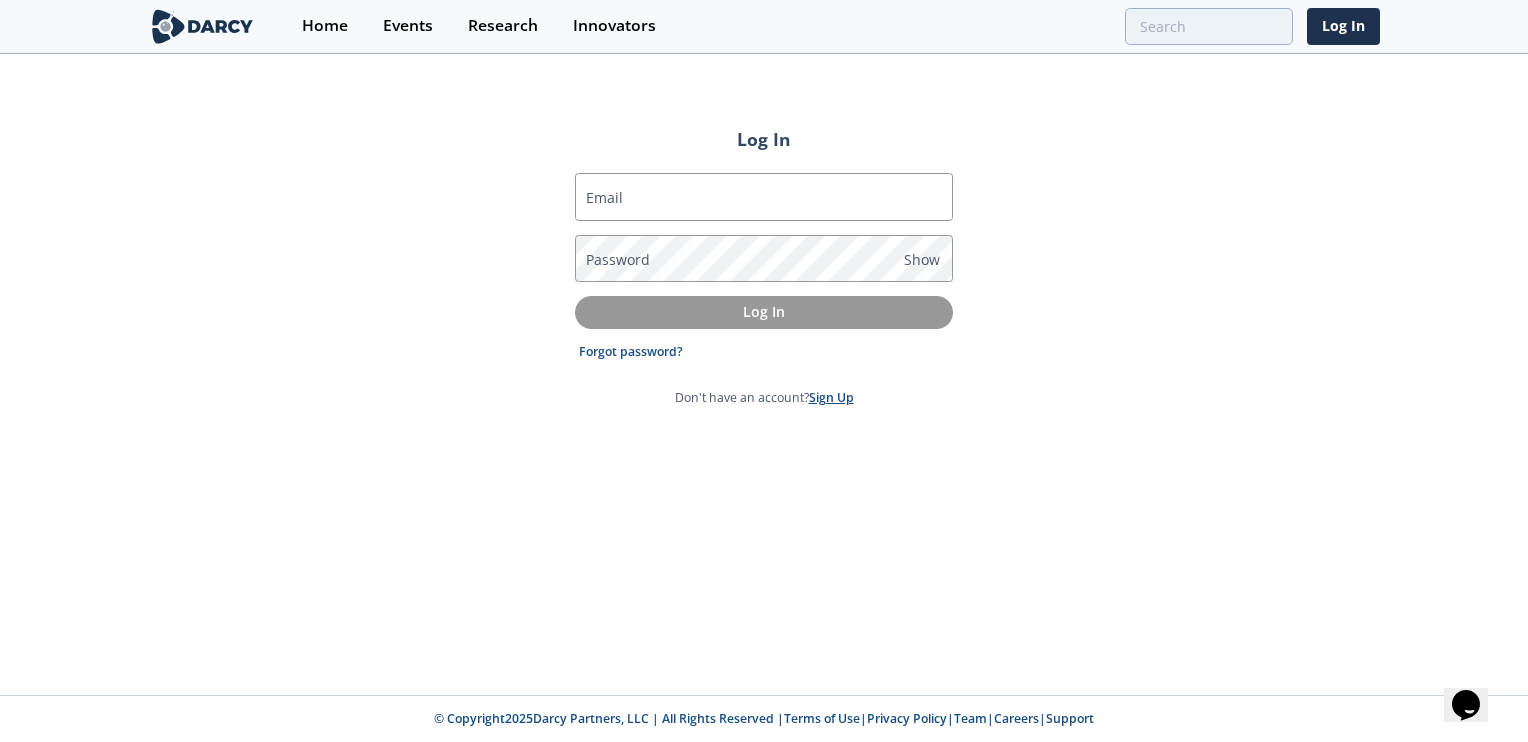 click on "Sign Up" at bounding box center [831, 397] 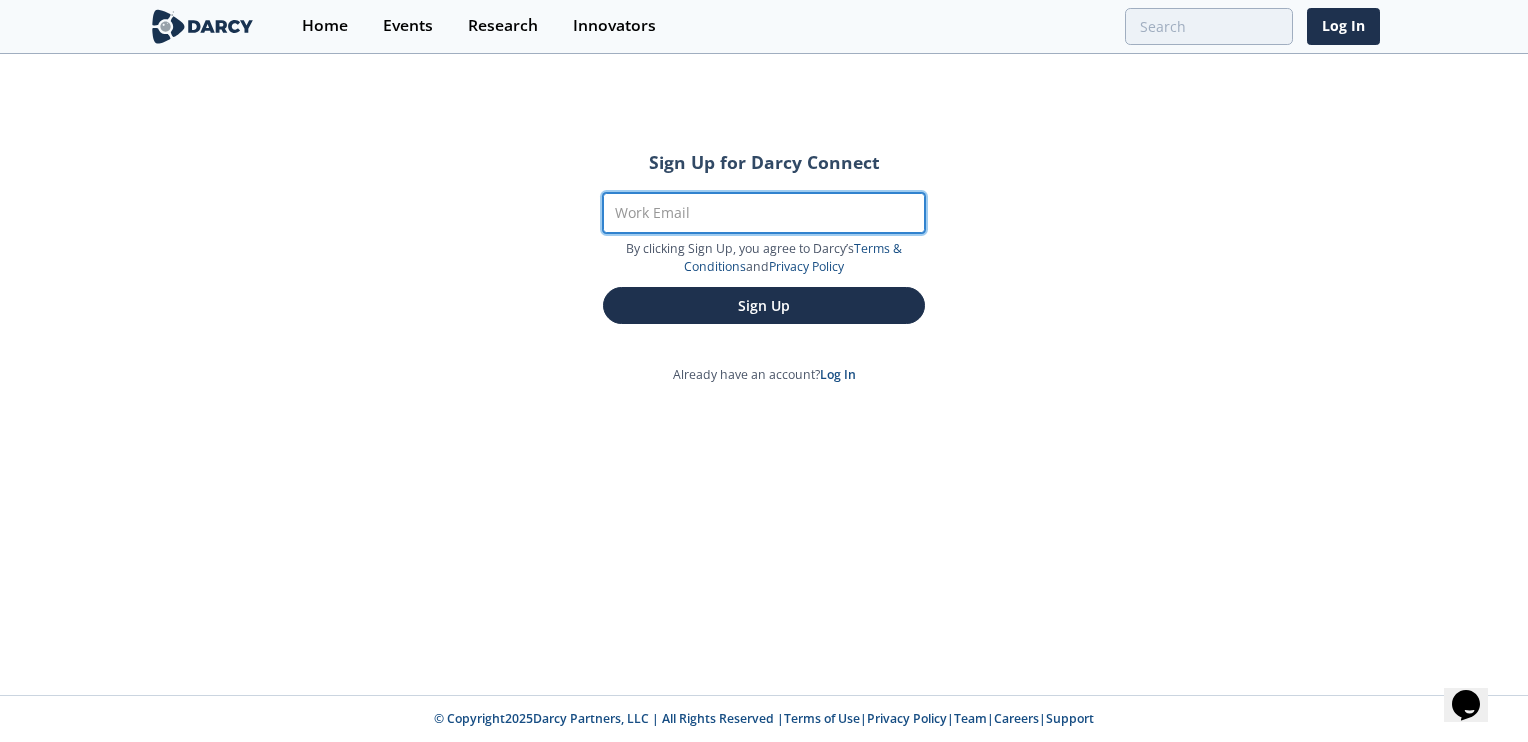 click on "Work Email" at bounding box center [764, 213] 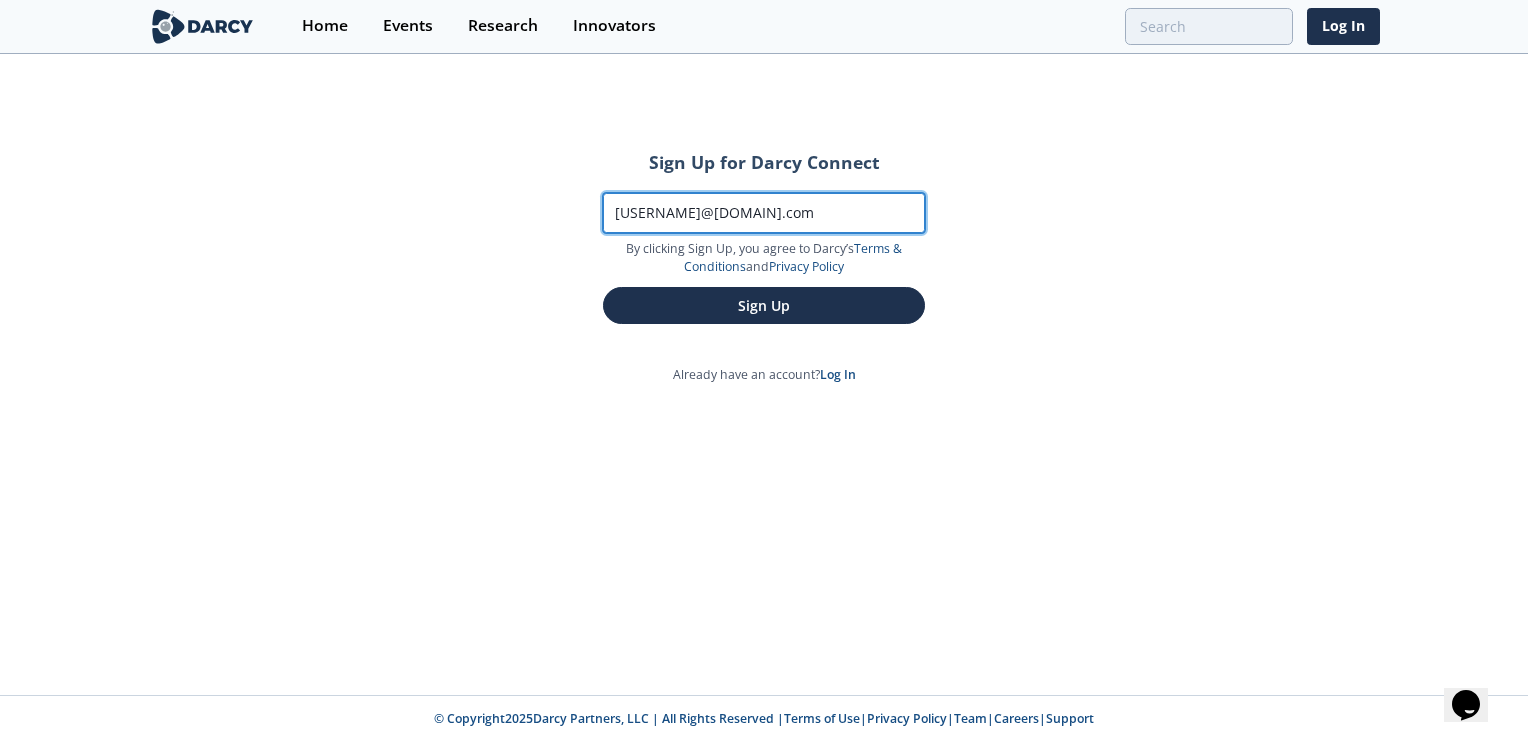 type on "[USERNAME]@[DOMAIN].com" 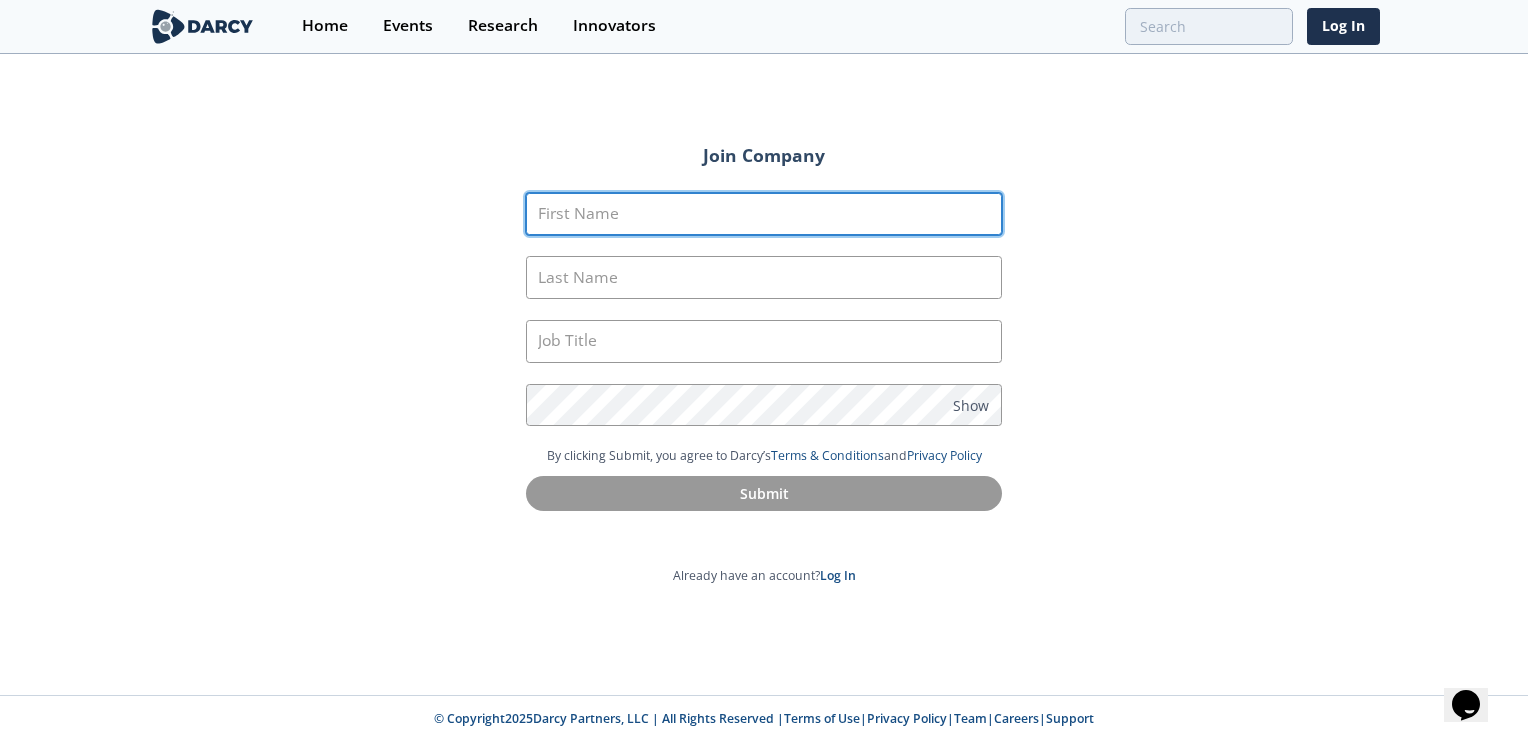 click on "First Name" at bounding box center [764, 214] 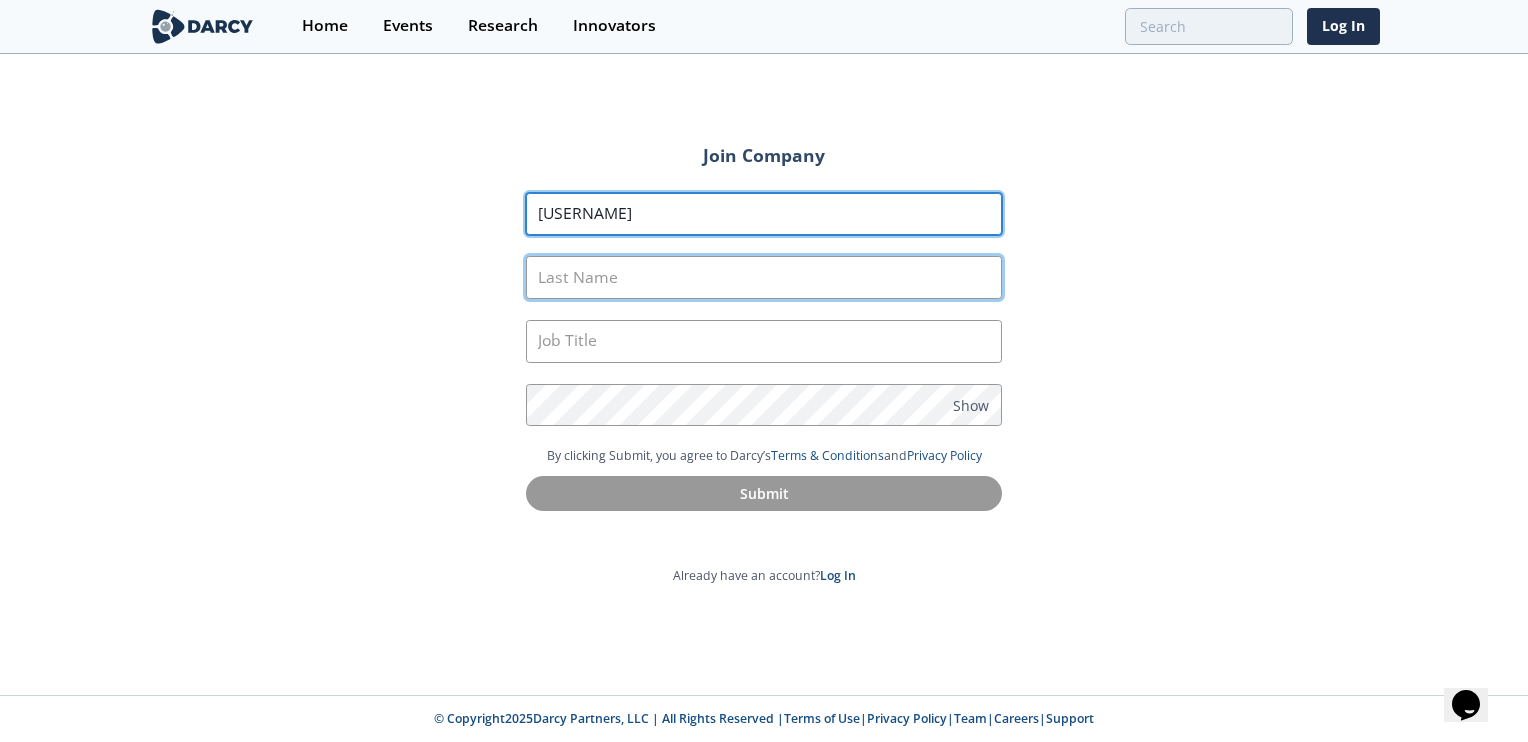 type on "[USERNAME]" 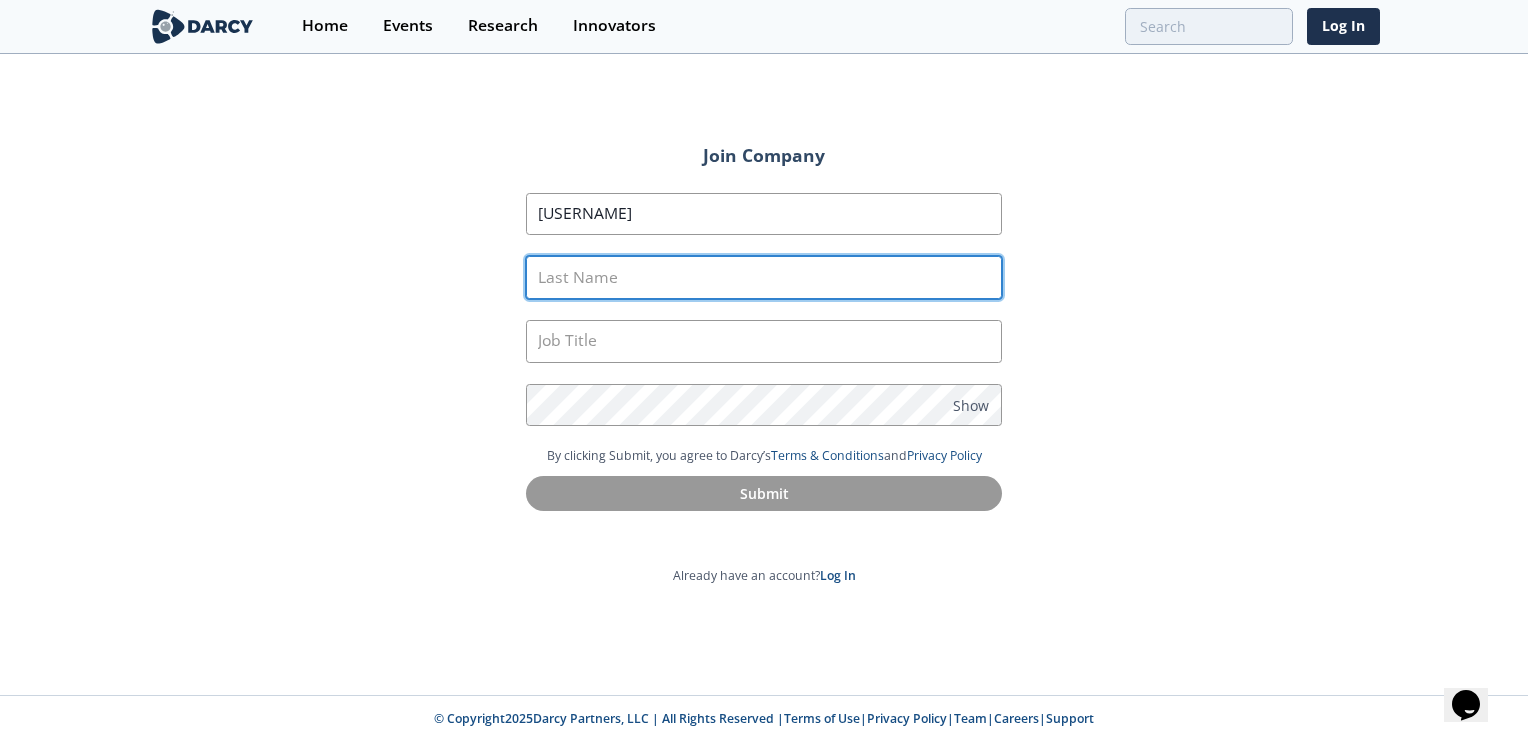 click on "Last Name" at bounding box center (764, 277) 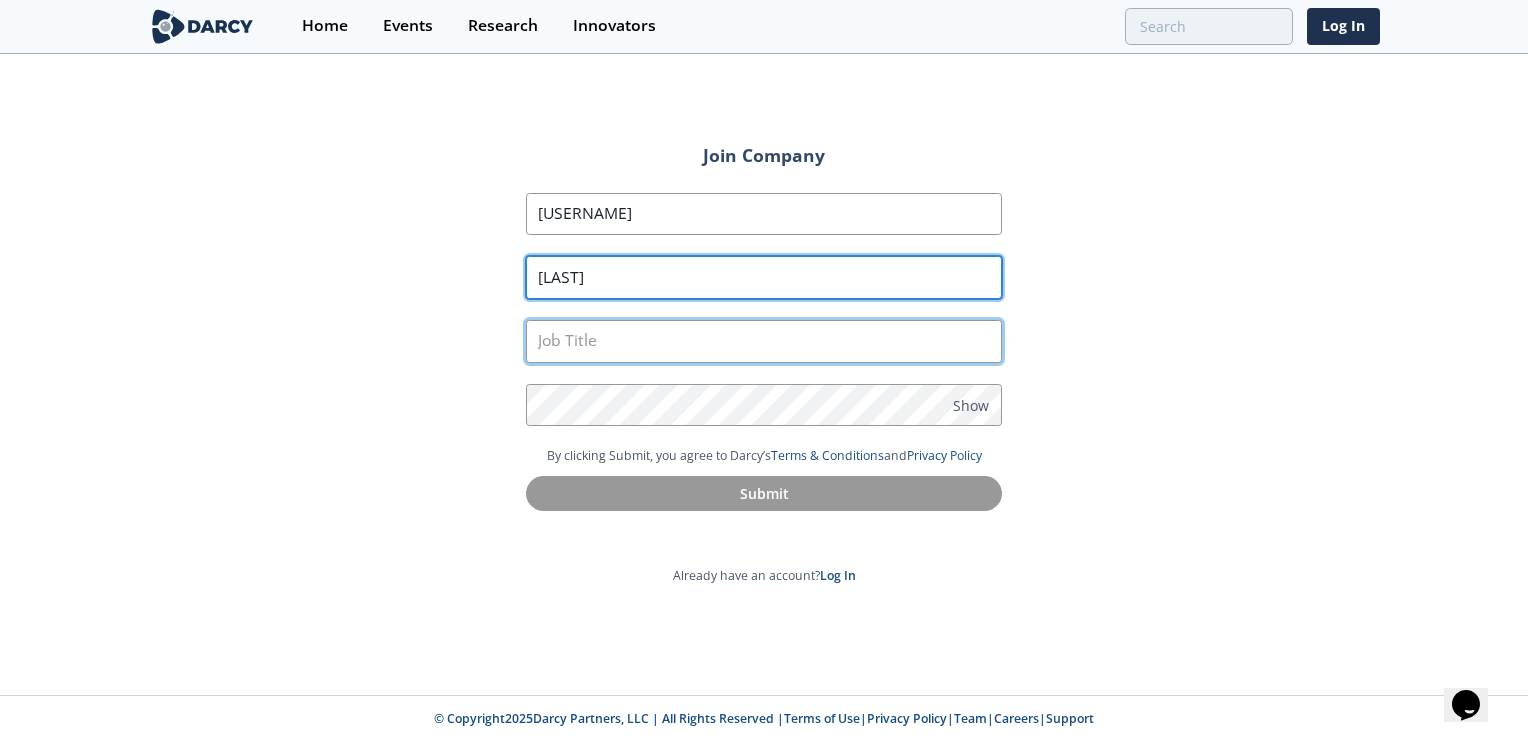 type on "[LAST]" 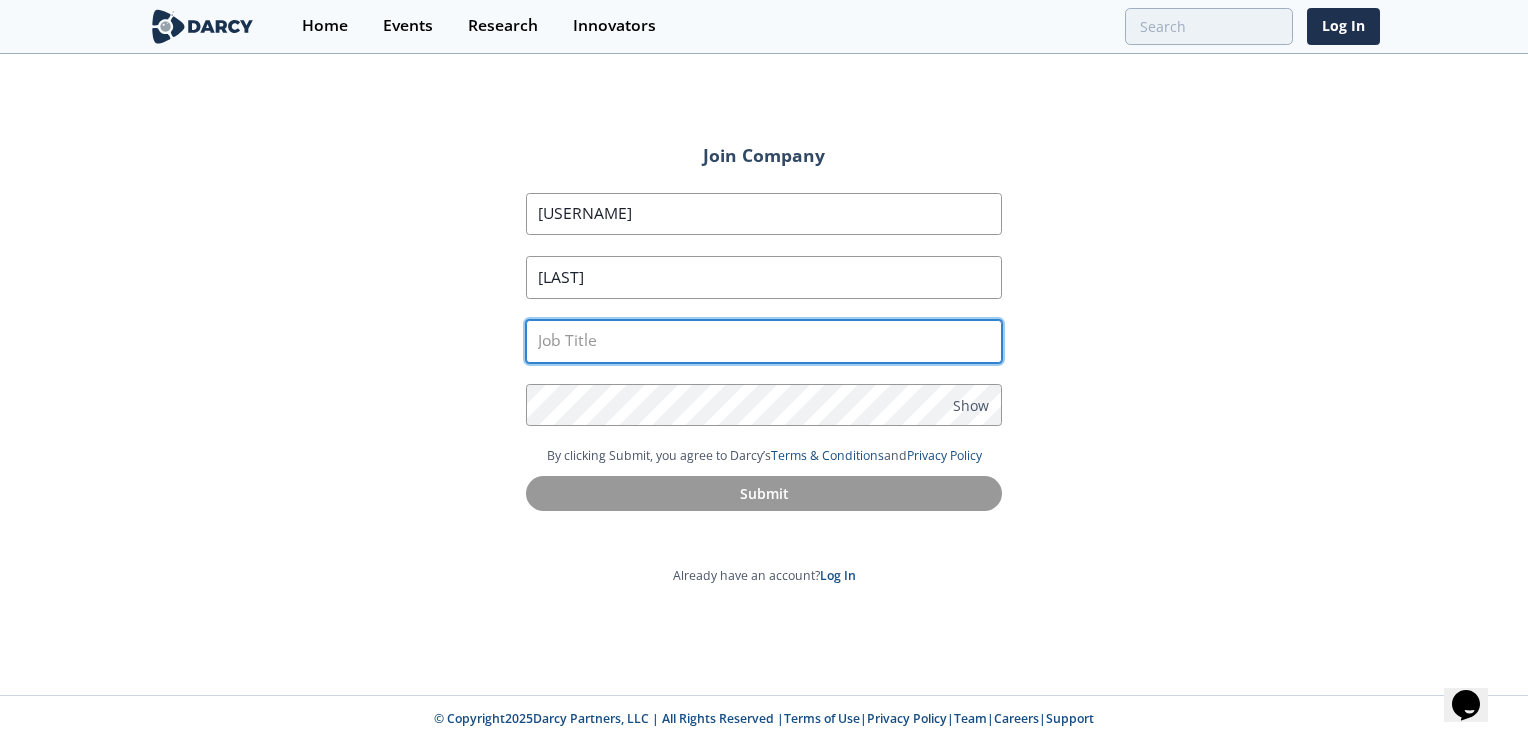 click at bounding box center [764, 341] 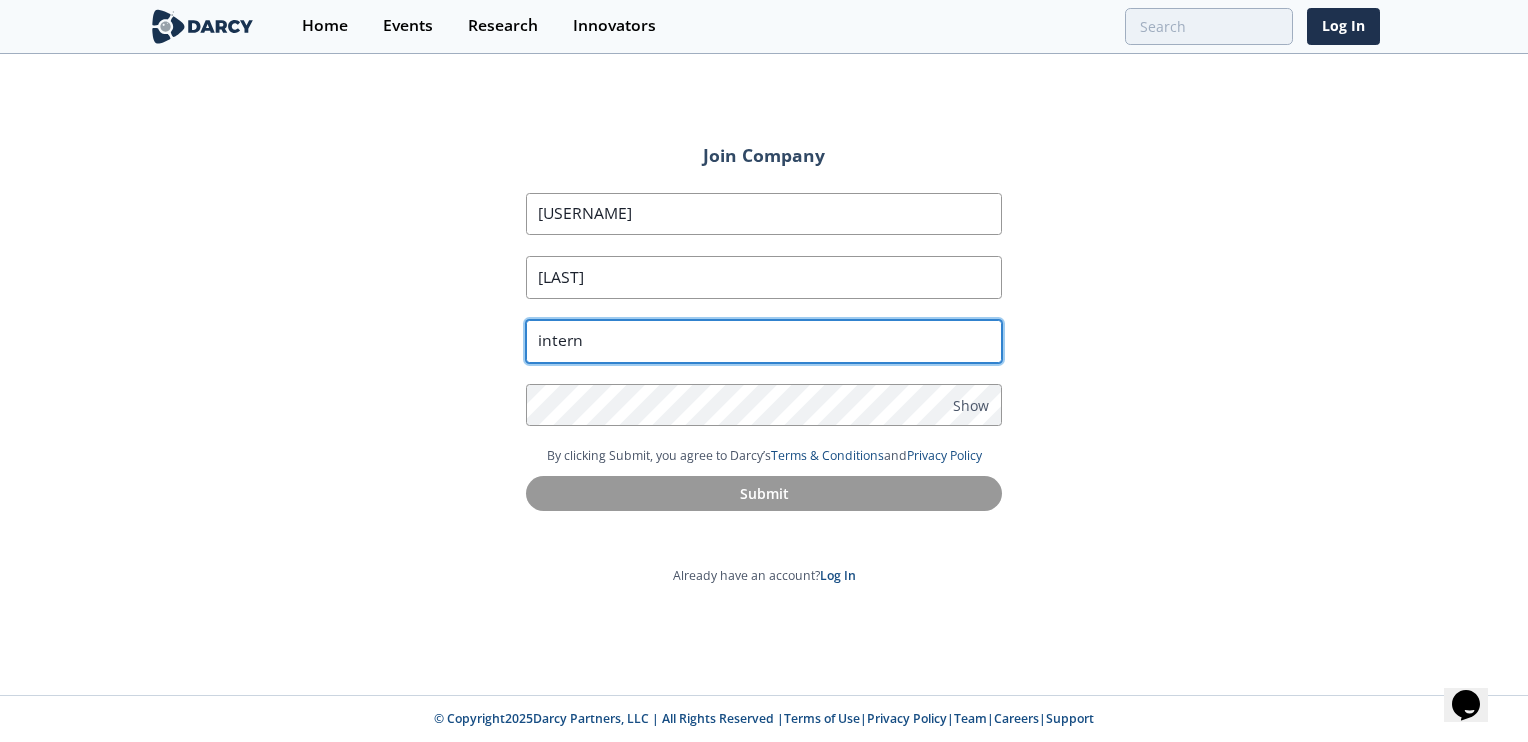 type on "intern" 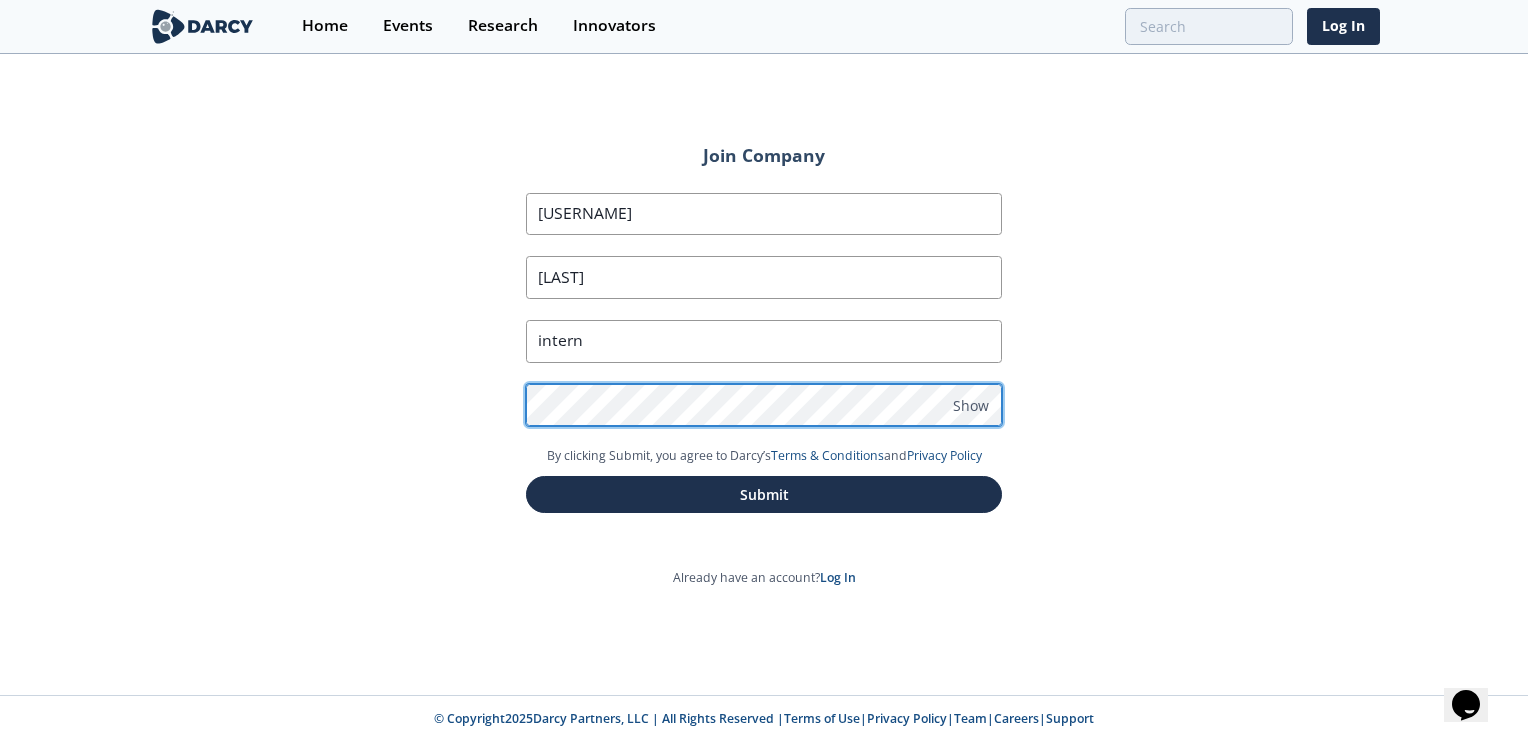 click on "Submit" at bounding box center [764, 494] 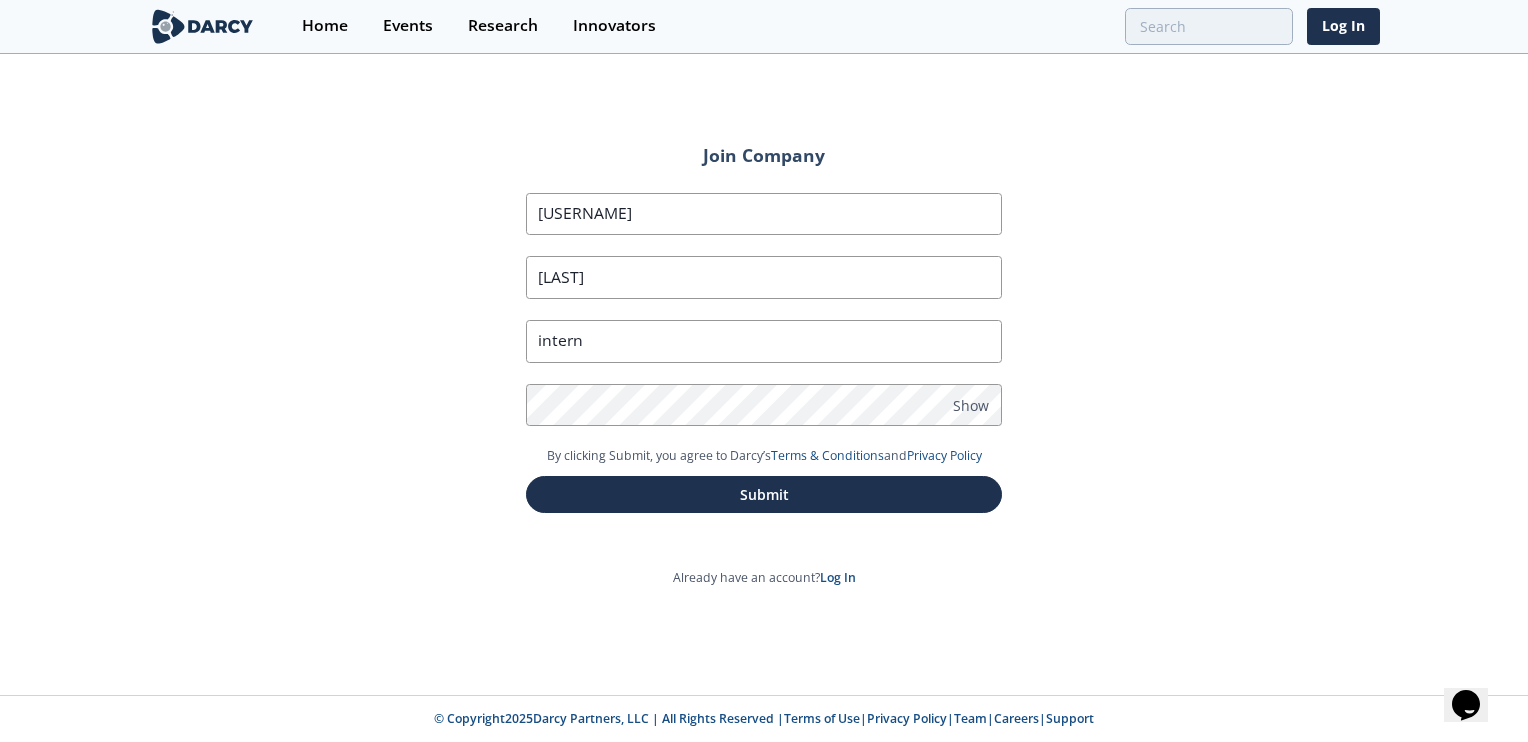 type on "[FIRST]" 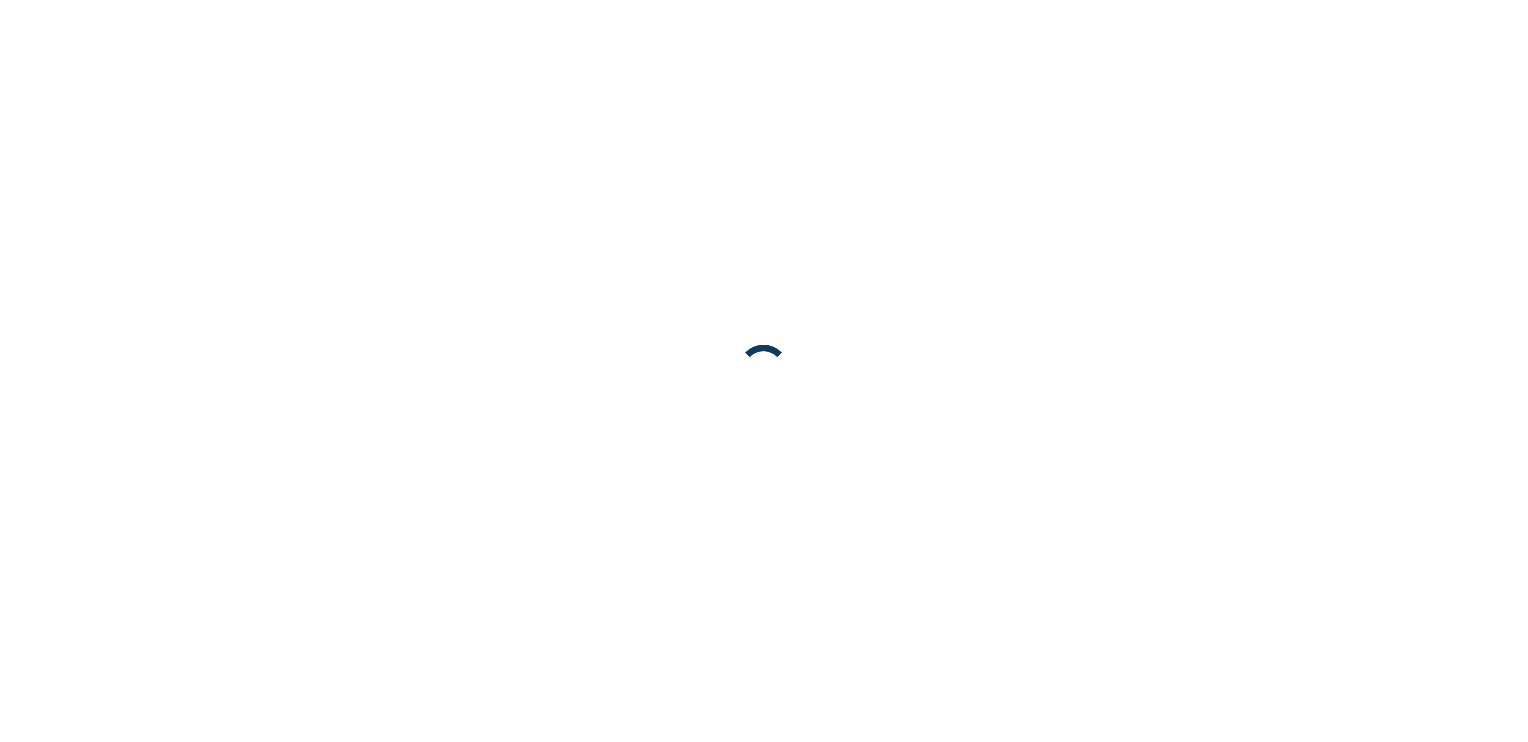 scroll, scrollTop: 0, scrollLeft: 0, axis: both 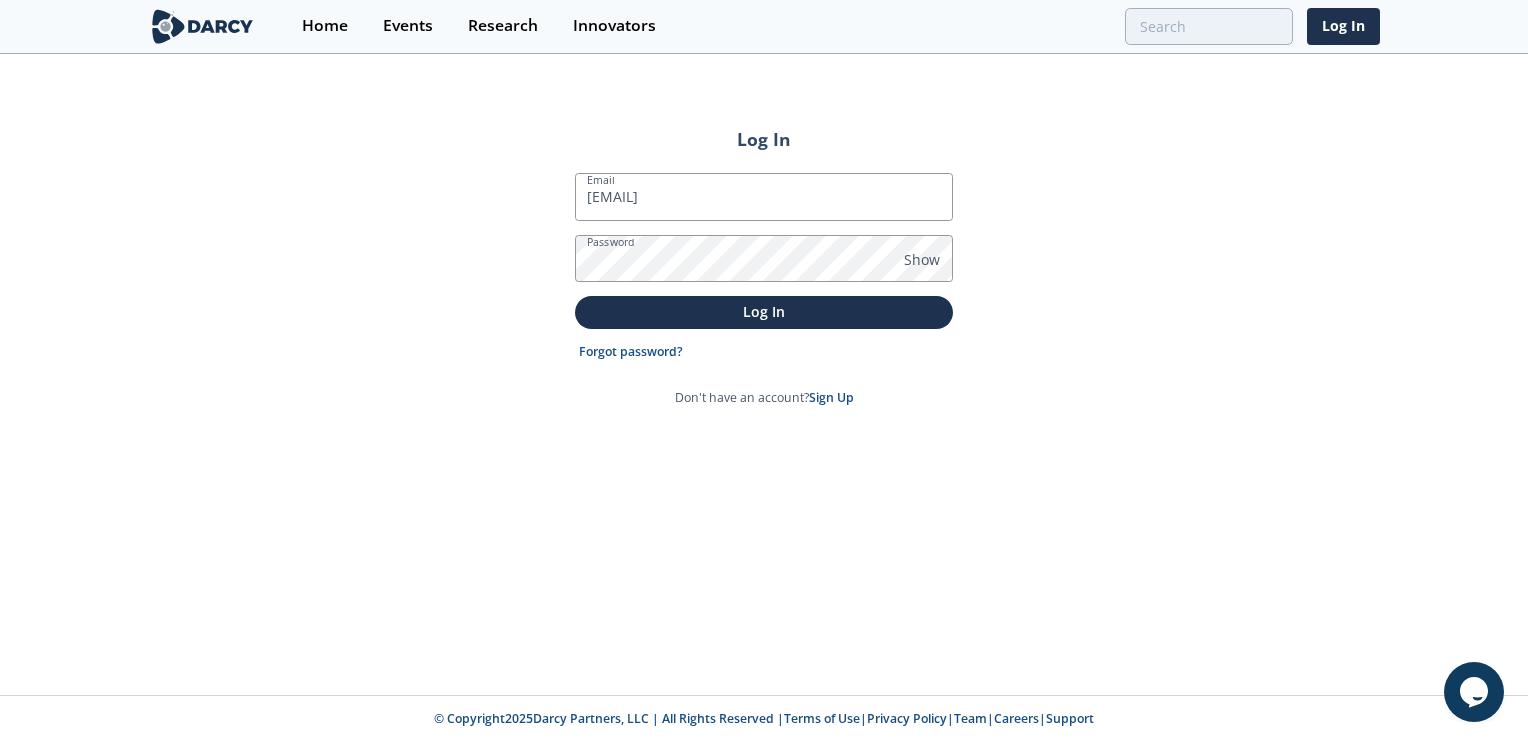 click on "Log In" at bounding box center [764, 312] 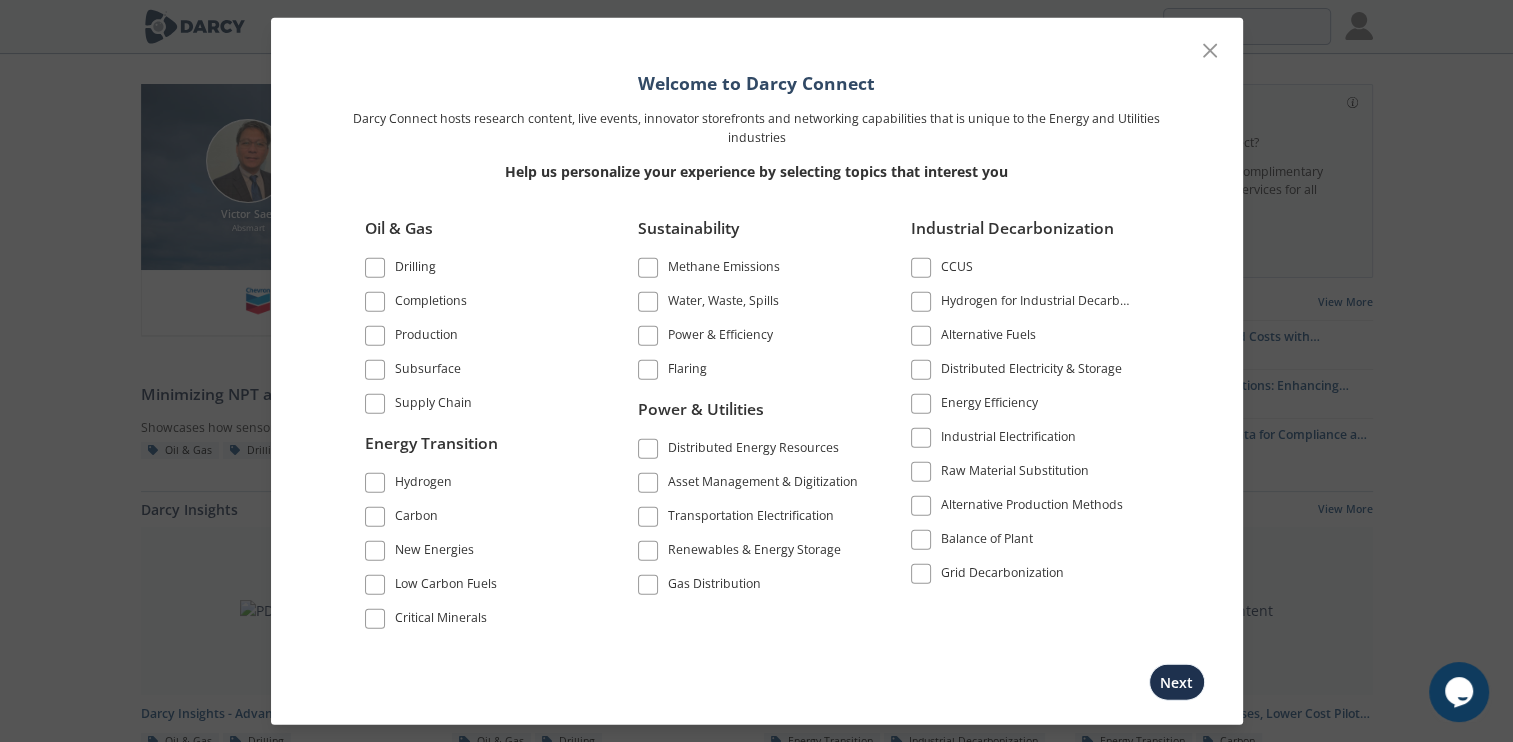 click at bounding box center (648, 268) 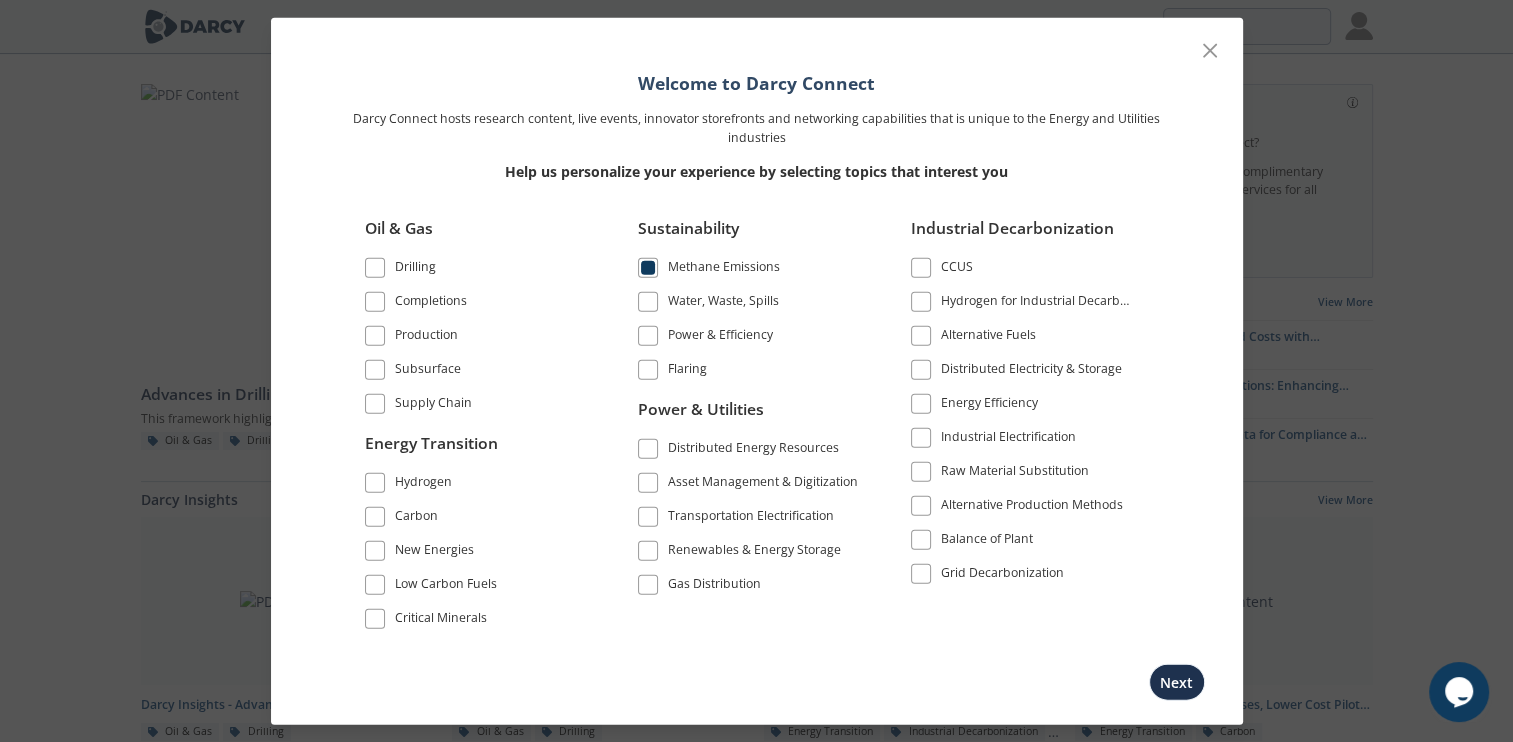 click at bounding box center [648, 336] 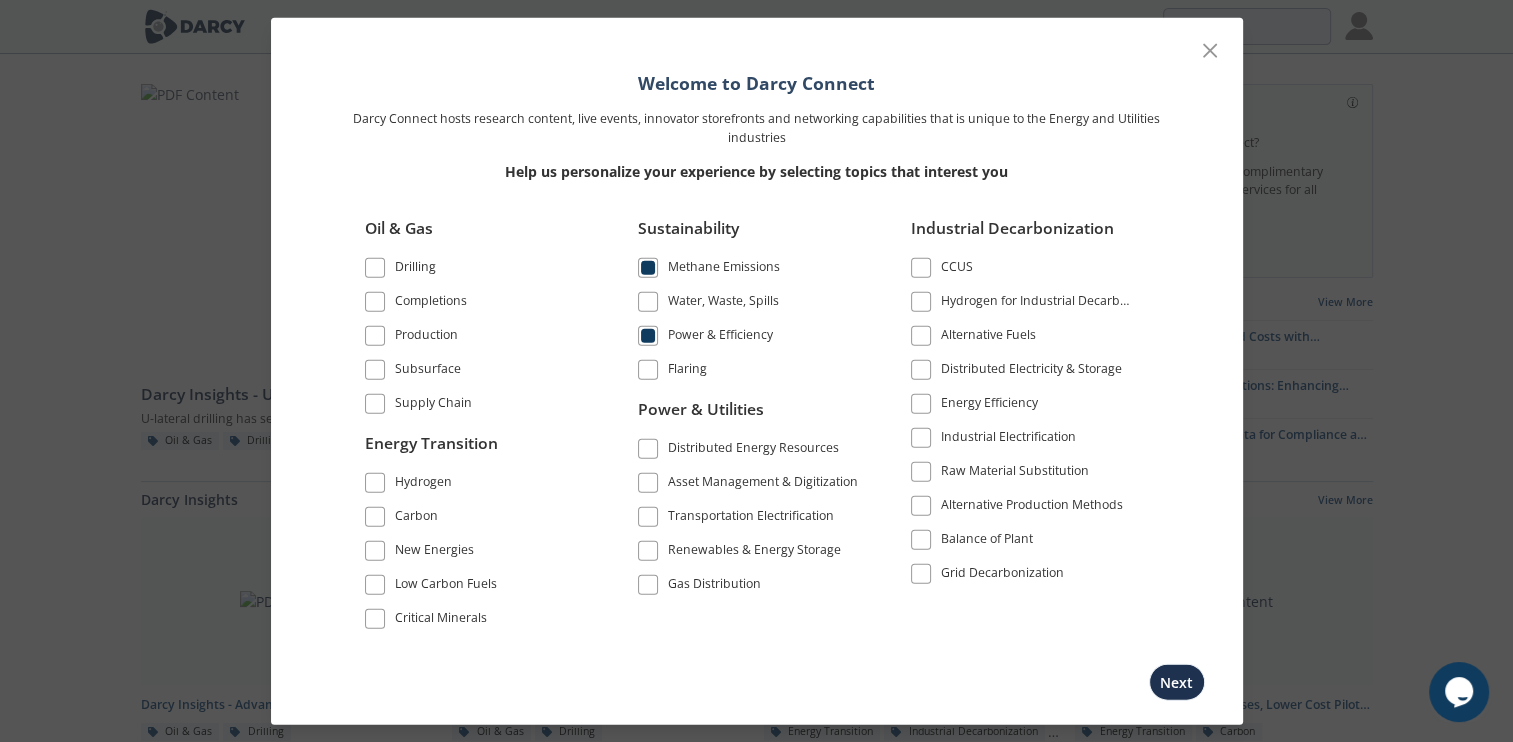 click on "Hydrogen" at bounding box center (423, 484) 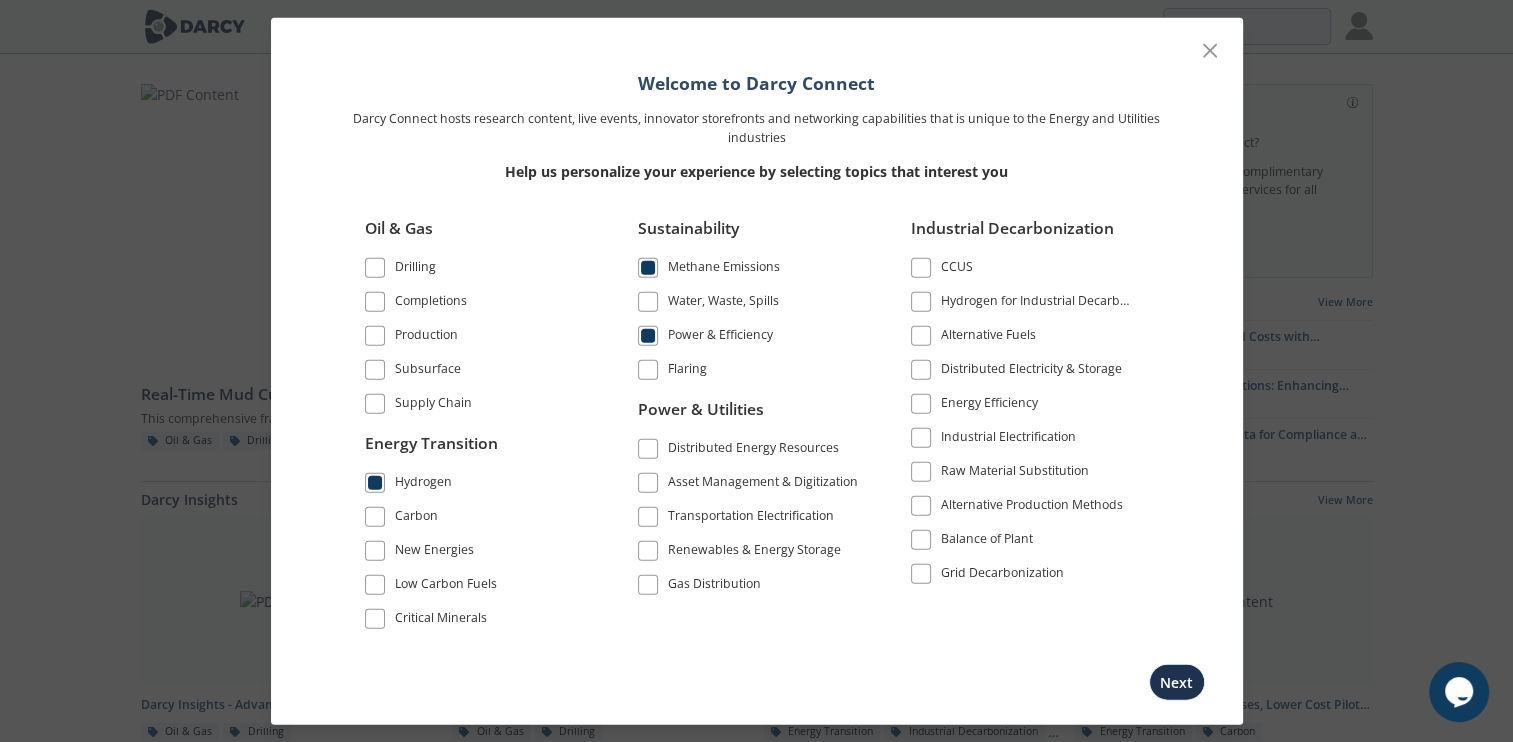 click on "New Energies" at bounding box center (434, 552) 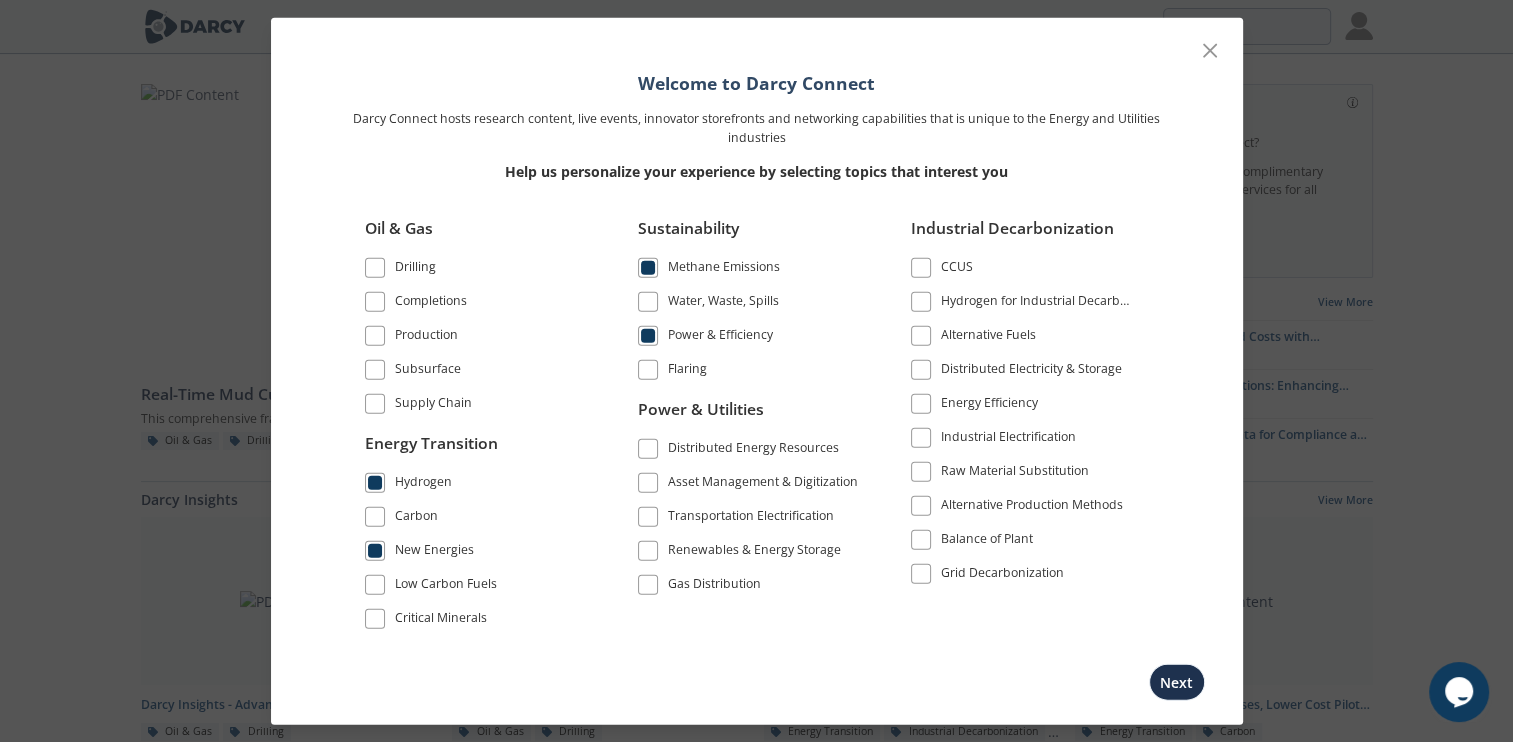 click on "Renewables & Energy Storage" at bounding box center (754, 552) 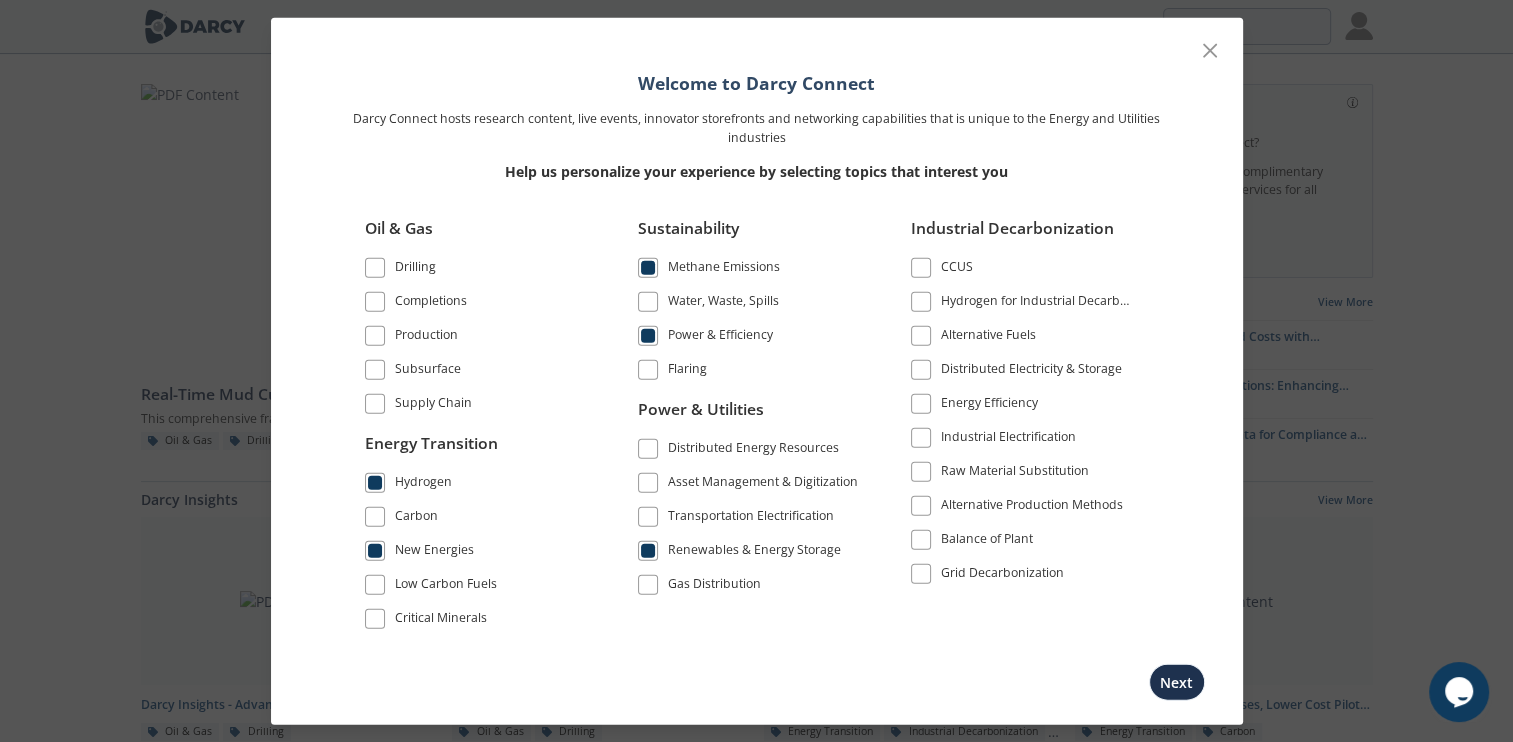 click on "Transportation Electrification" at bounding box center (751, 518) 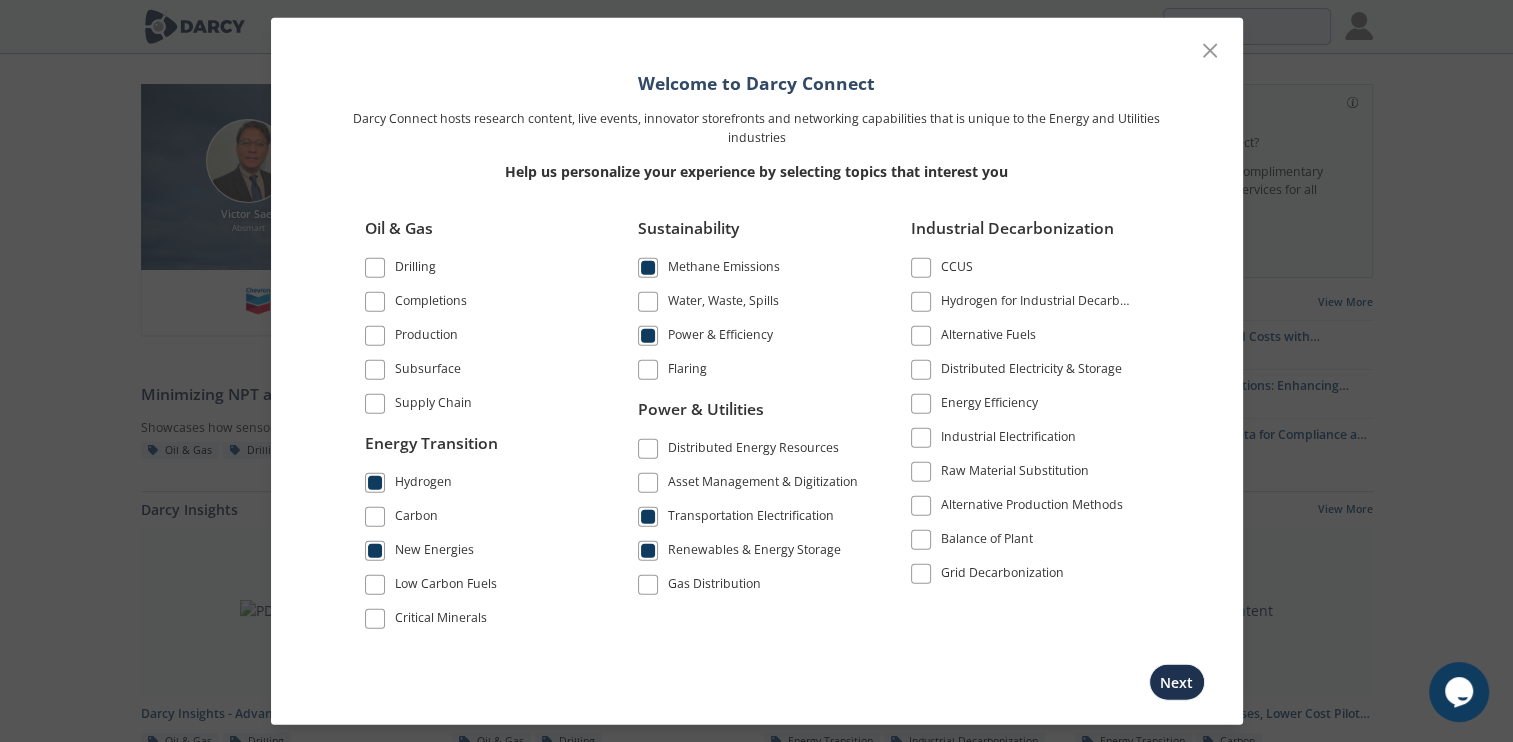 click on "Alternative Production Methods" at bounding box center [1032, 508] 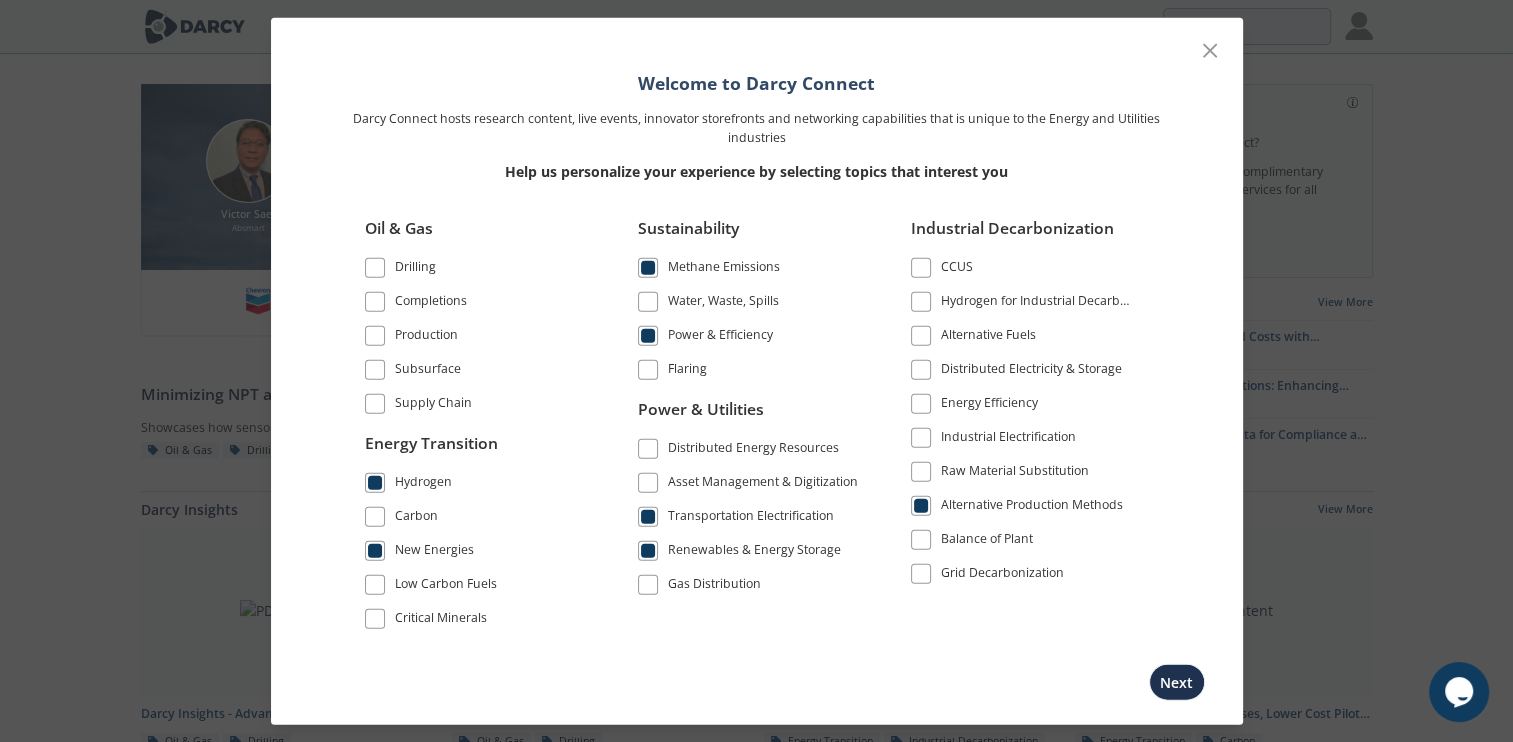 click on "Industrial Electrification" at bounding box center (1008, 440) 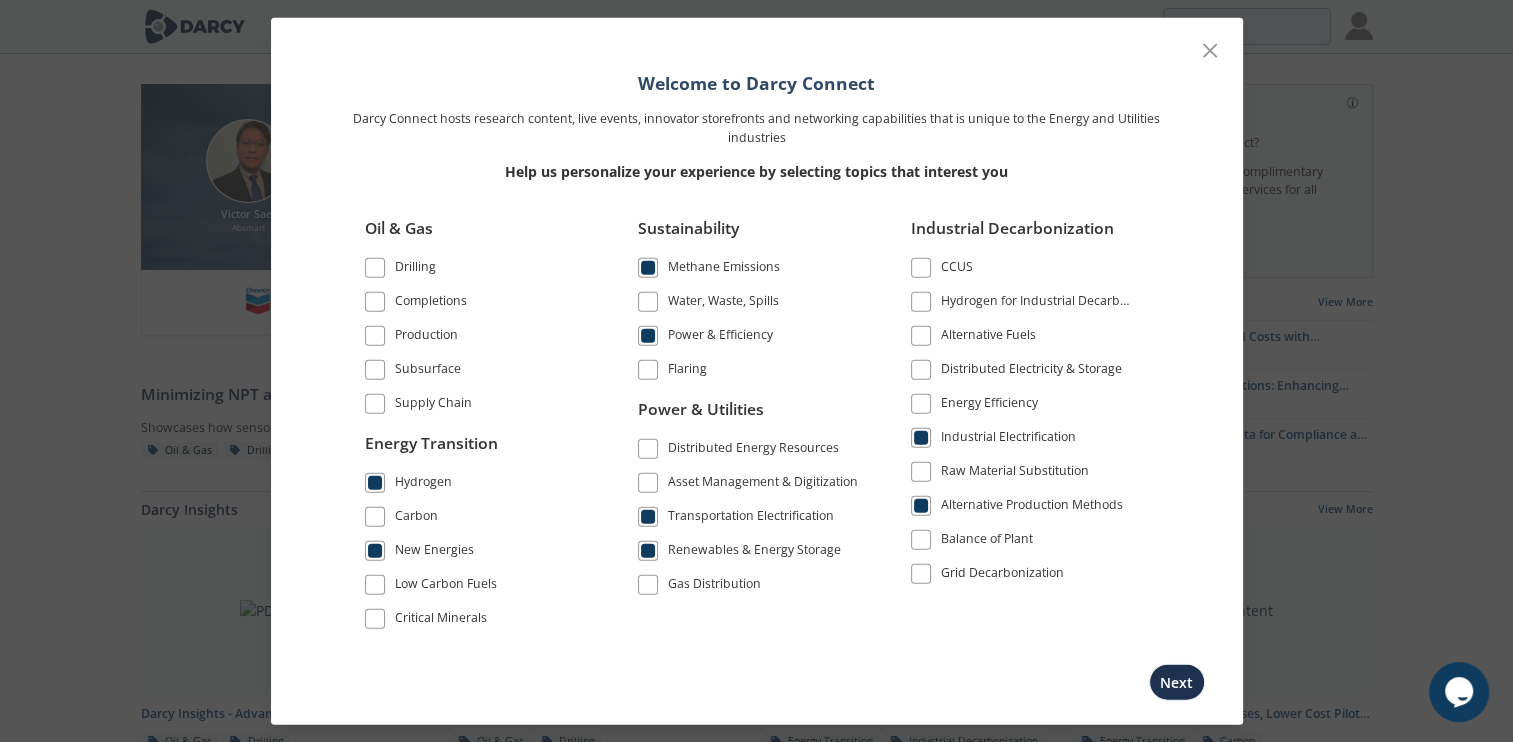 click on "Energy Efficiency" at bounding box center [989, 406] 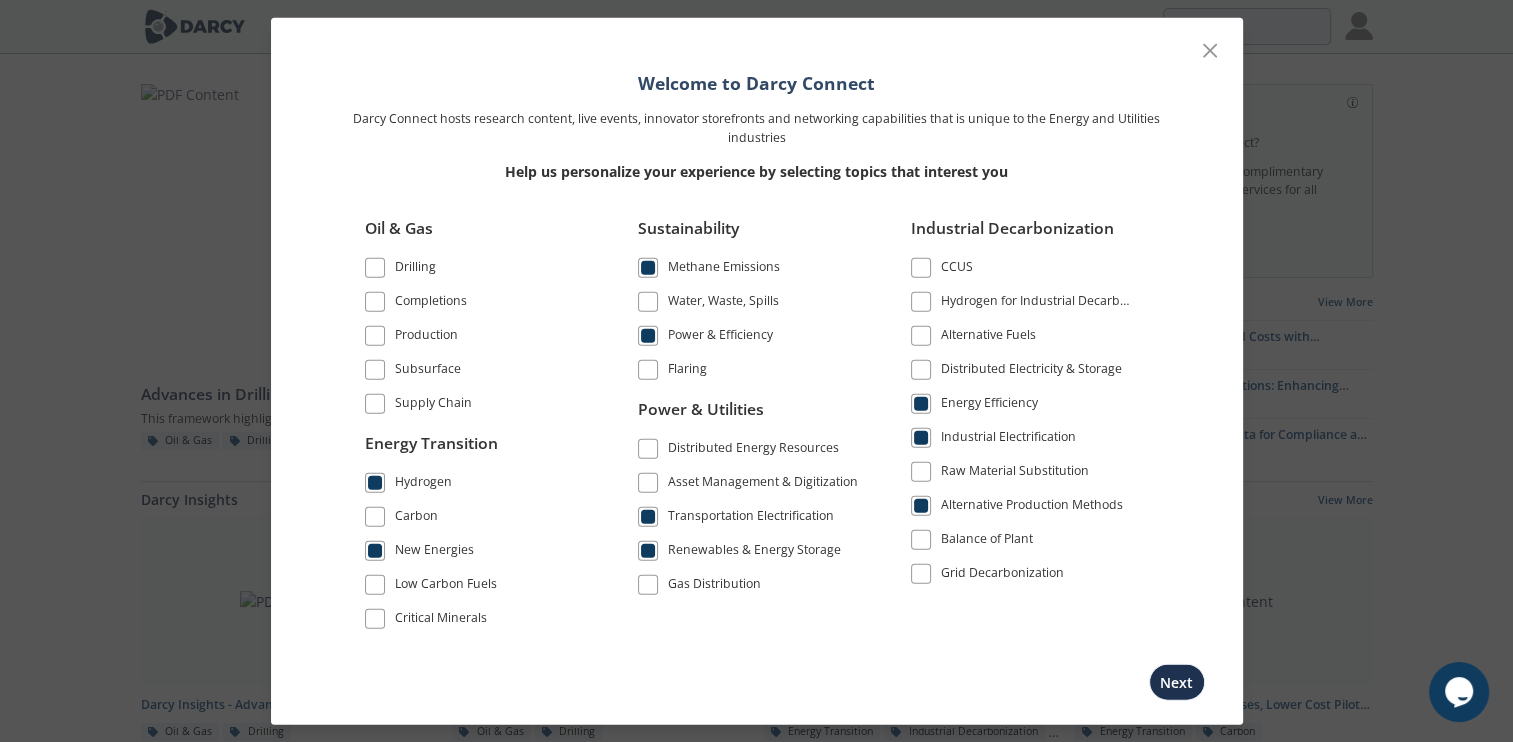 click on "Distributed Electricity & Storage" at bounding box center [1031, 372] 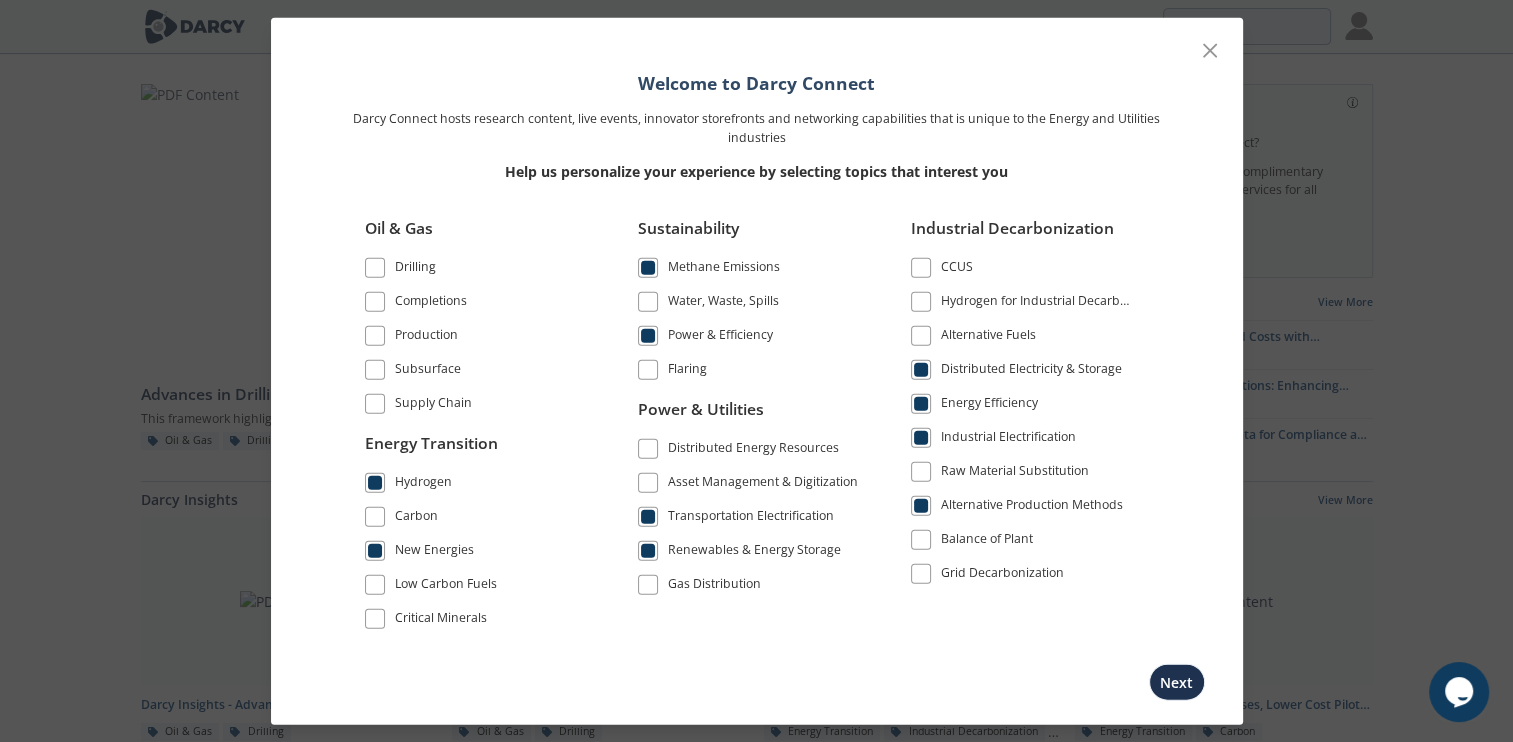 click on "Alternative Fuels" at bounding box center (988, 338) 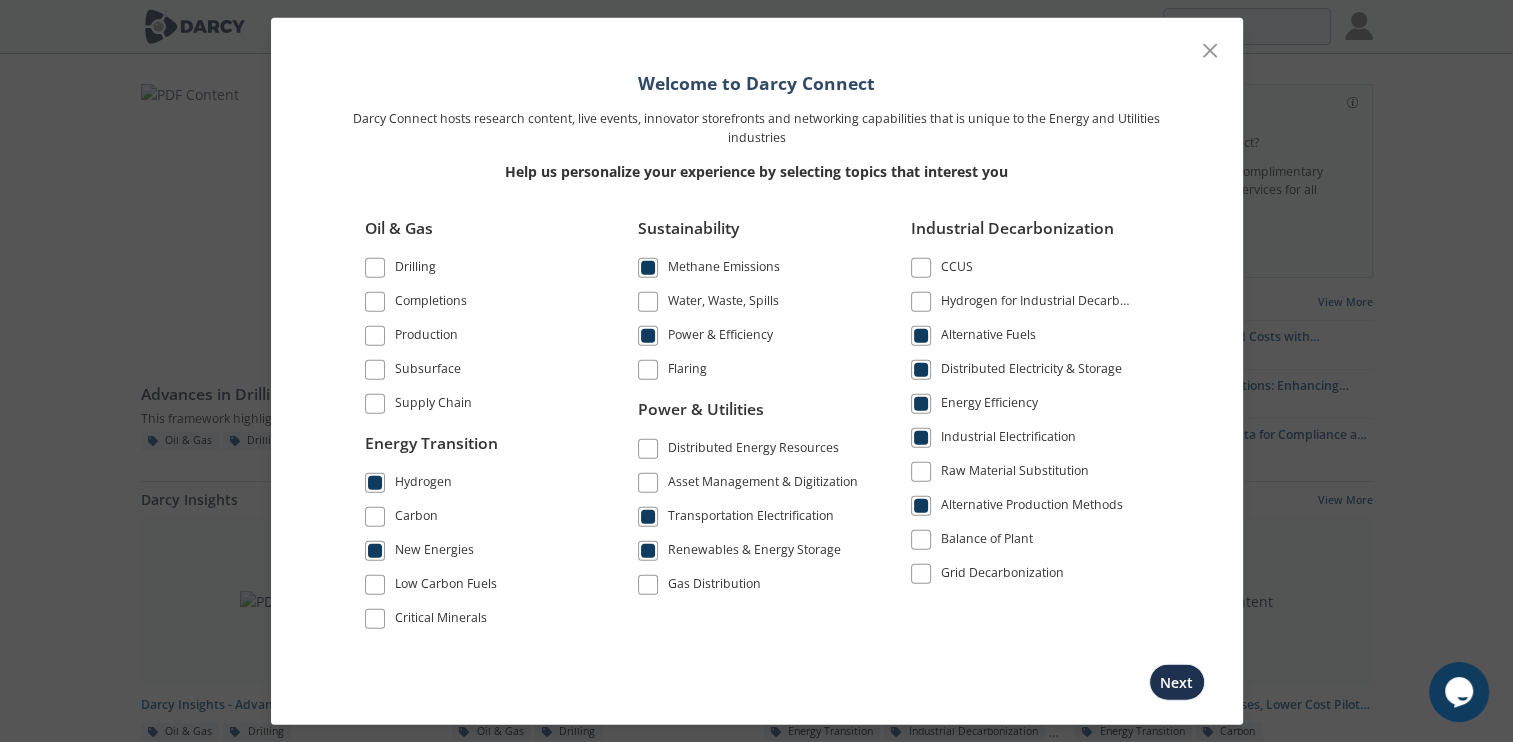 click on "Hydrogen for Industrial Decarbonization" at bounding box center [1038, 304] 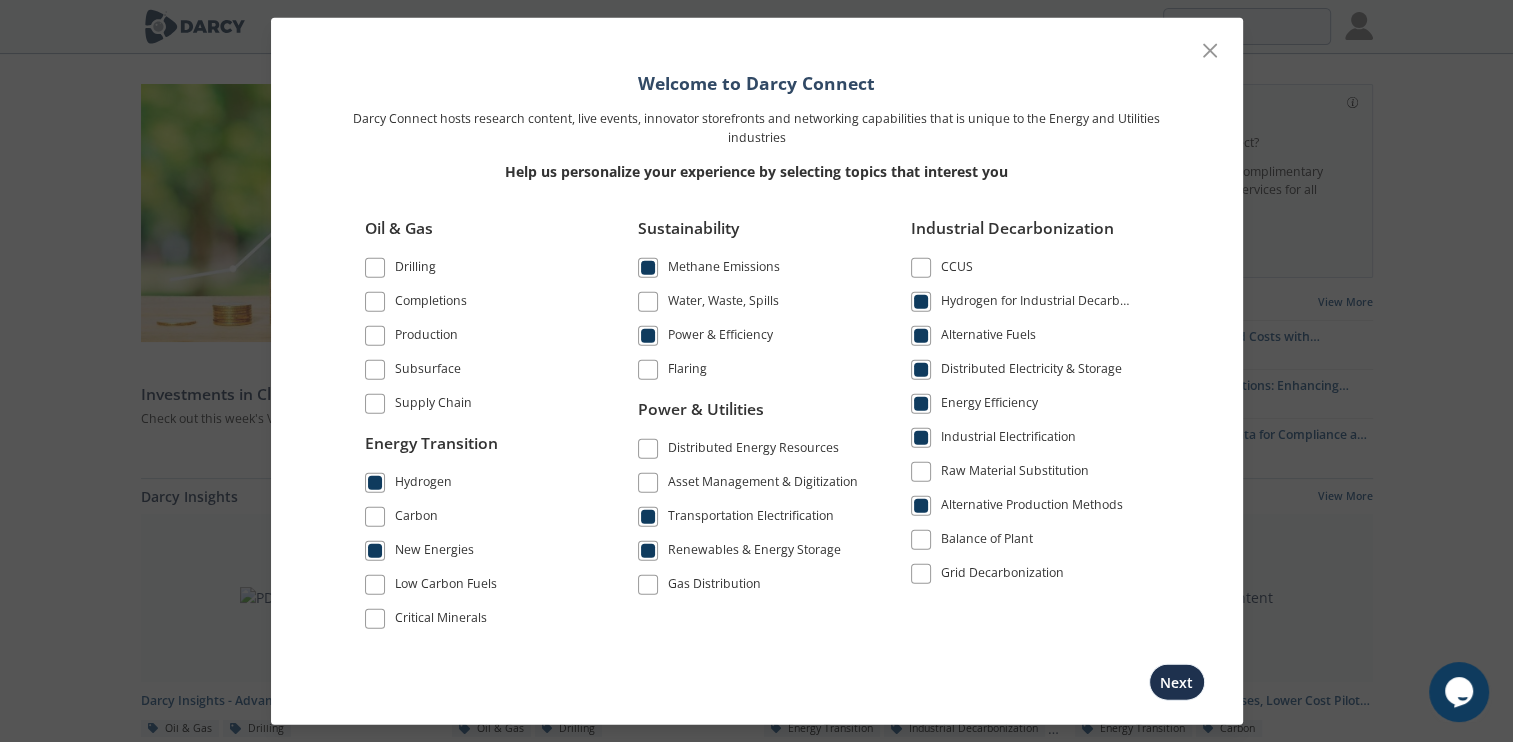 click on "CCUS" at bounding box center [957, 270] 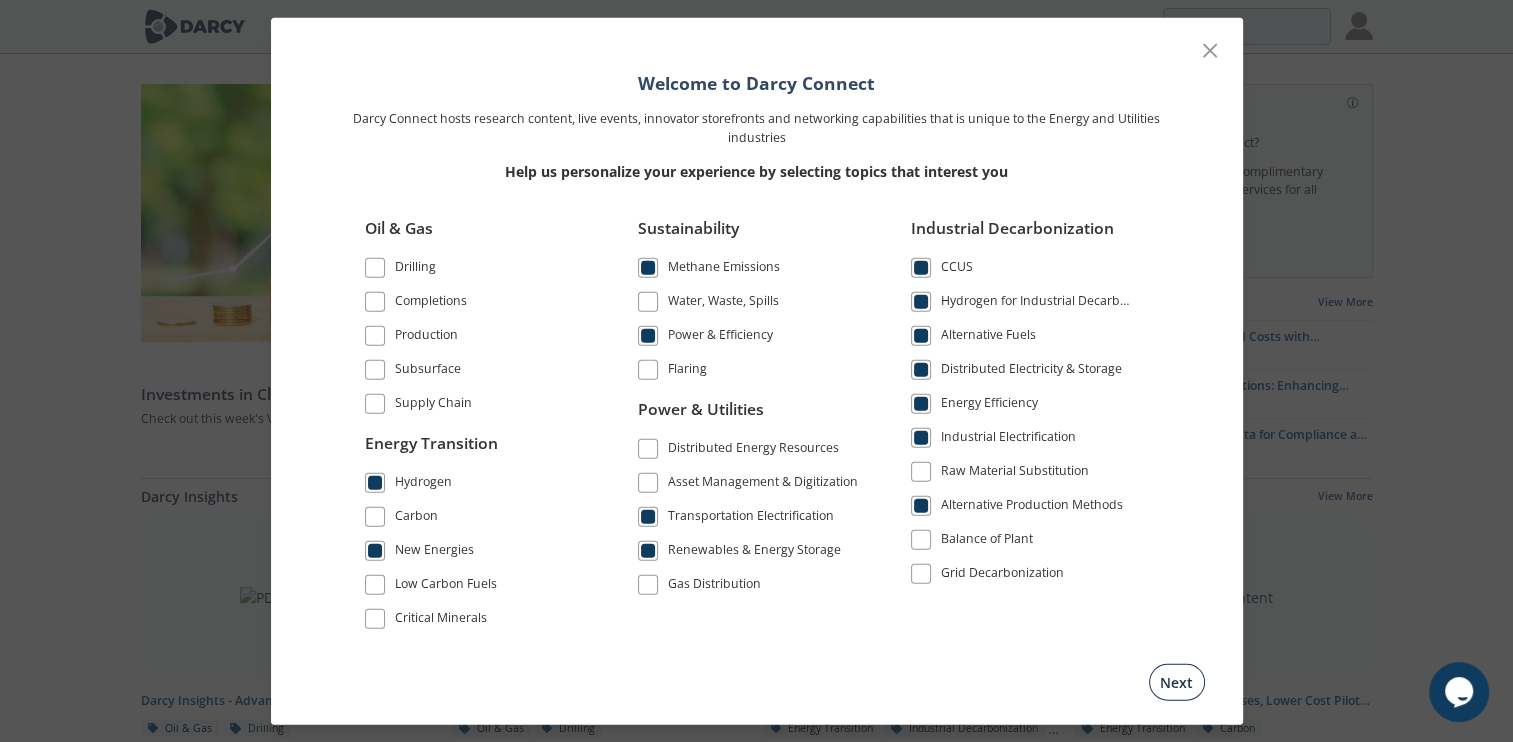 click on "Next" at bounding box center [1177, 681] 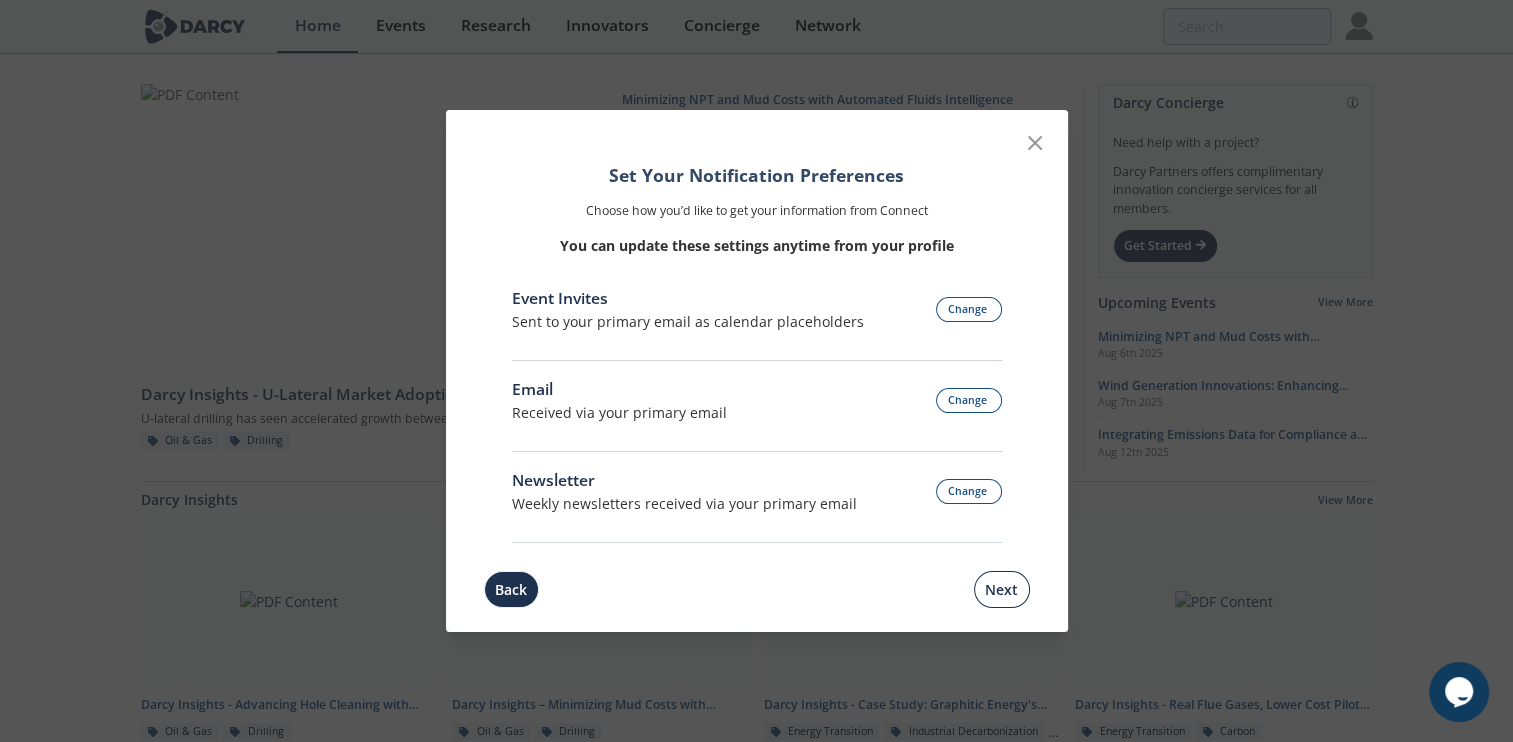 click on "Next" at bounding box center [1002, 589] 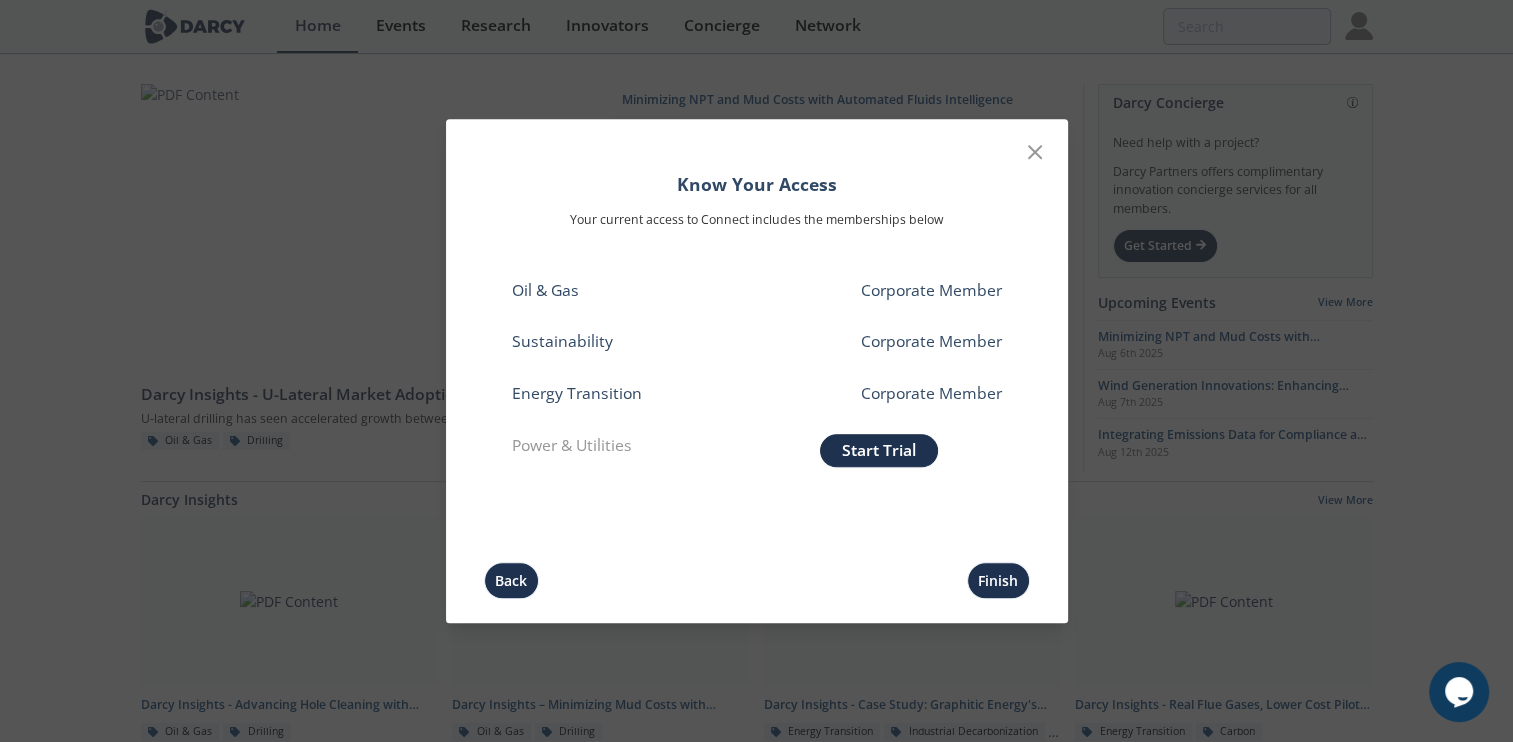 click on "Start Trial" at bounding box center (879, 451) 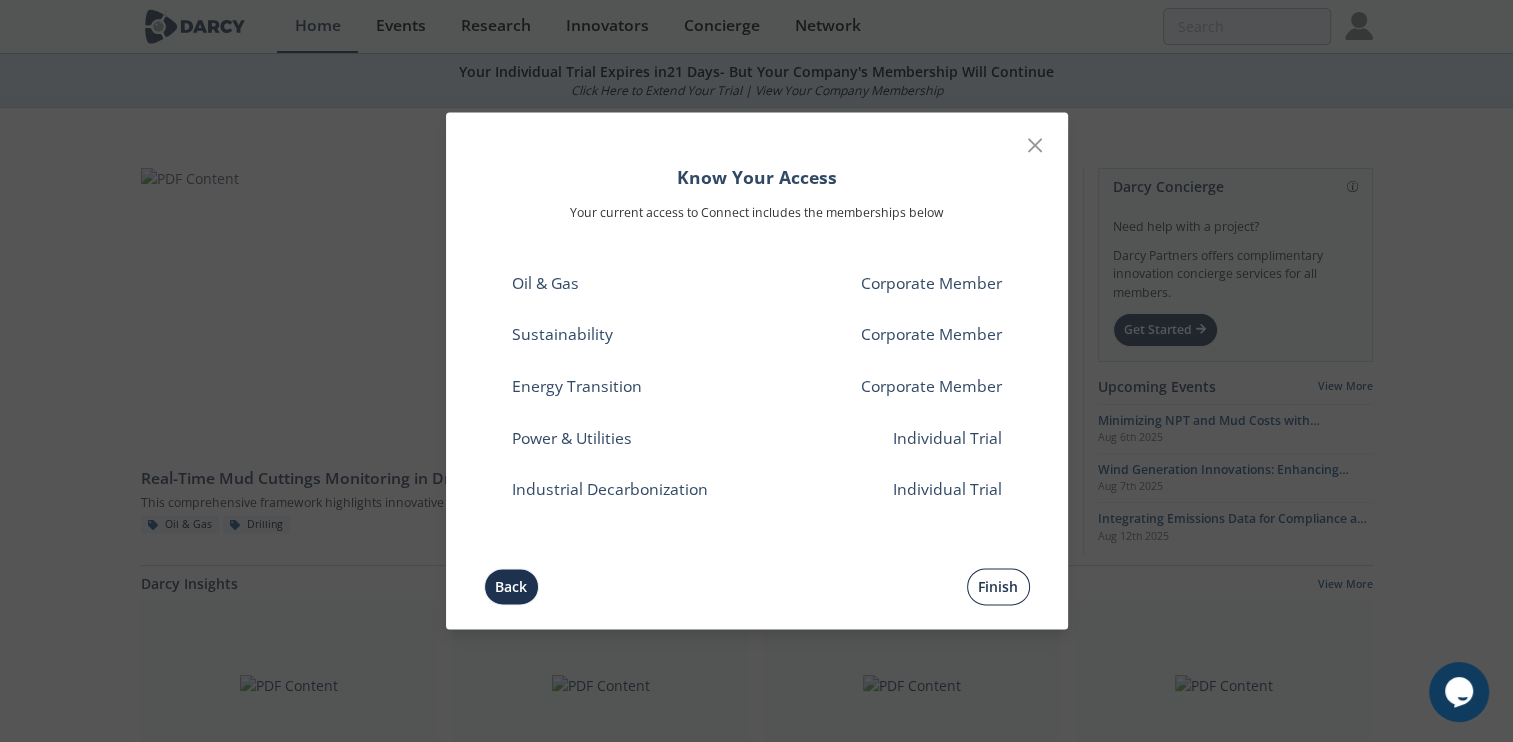 click on "Finish" at bounding box center (998, 587) 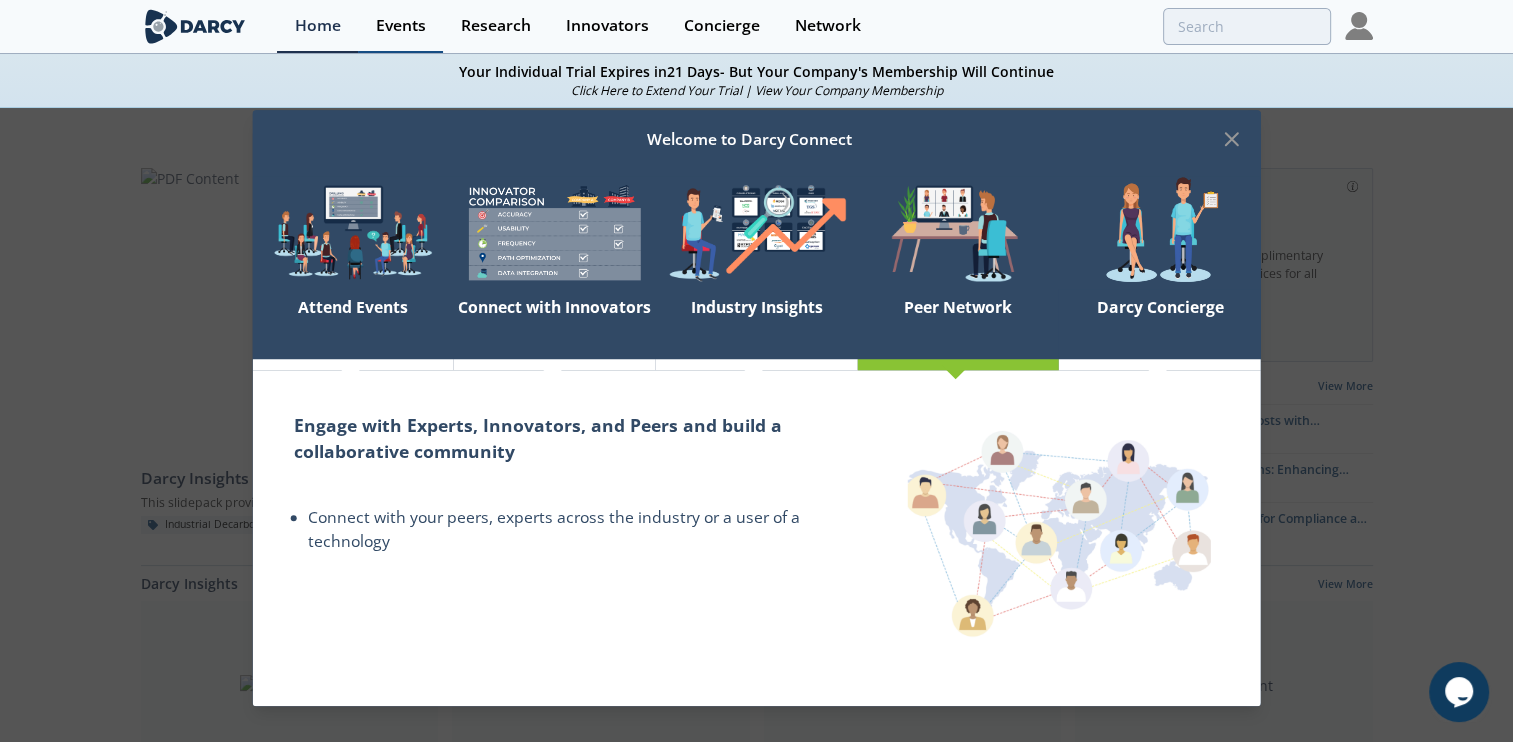 click on "Events" at bounding box center [401, 26] 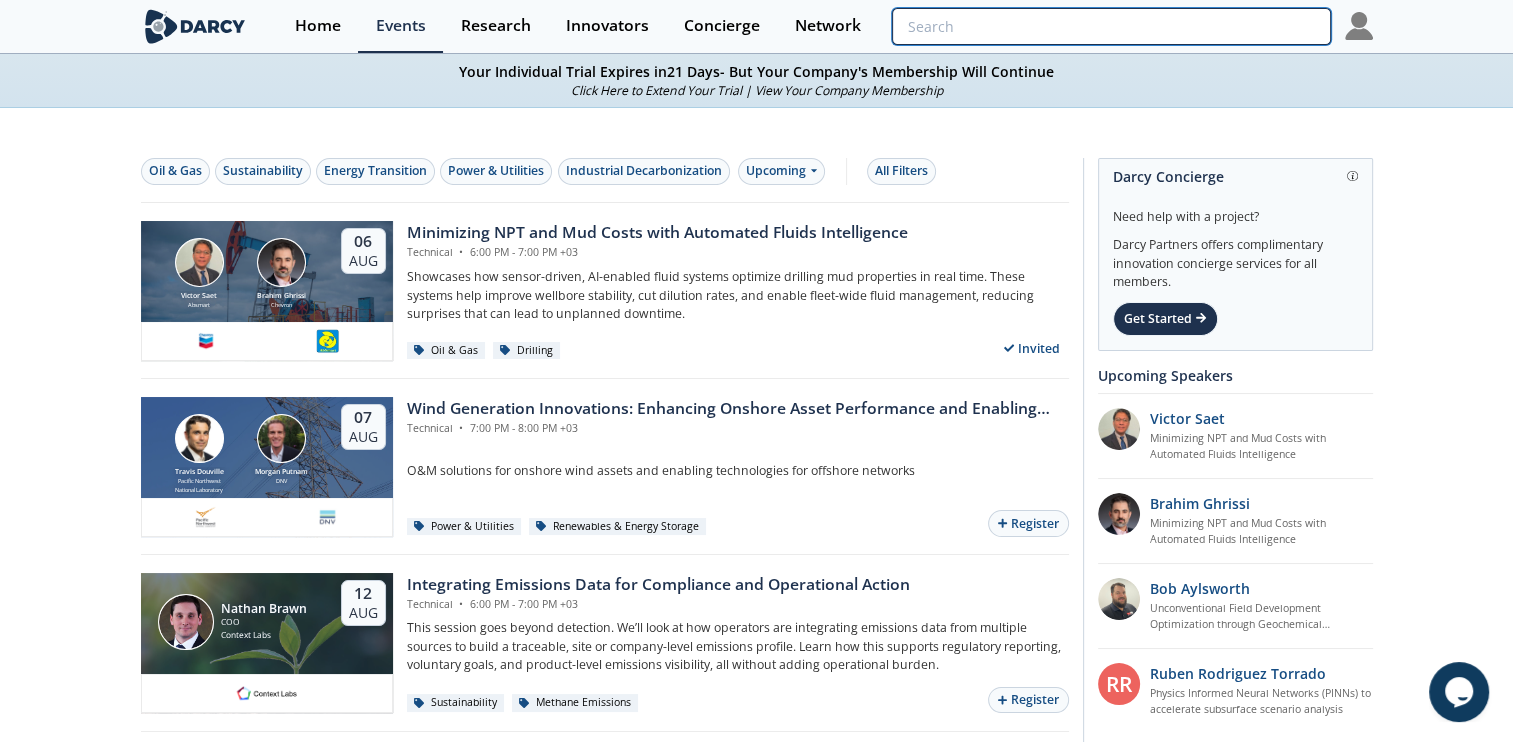 click at bounding box center [1111, 26] 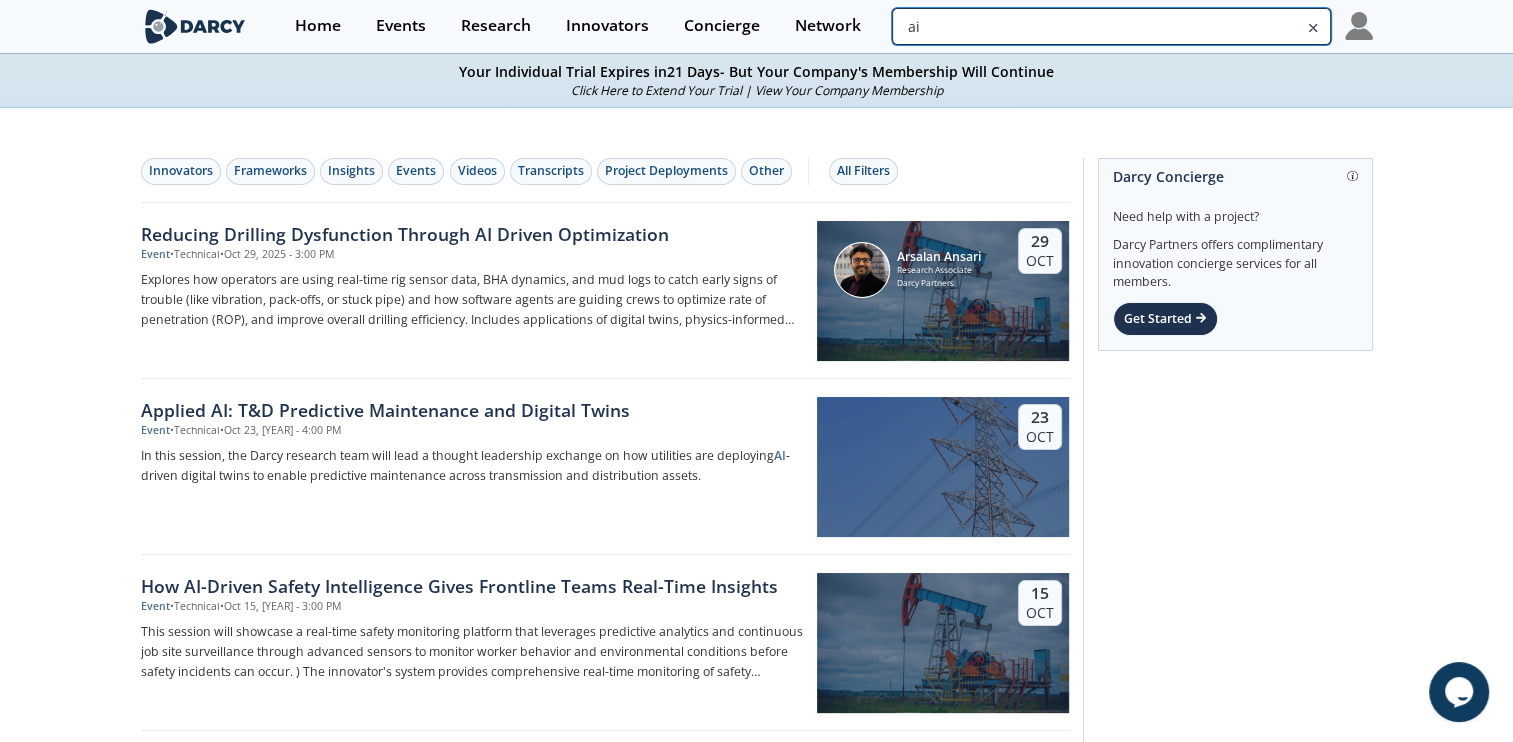 click on "ai" at bounding box center [1111, 26] 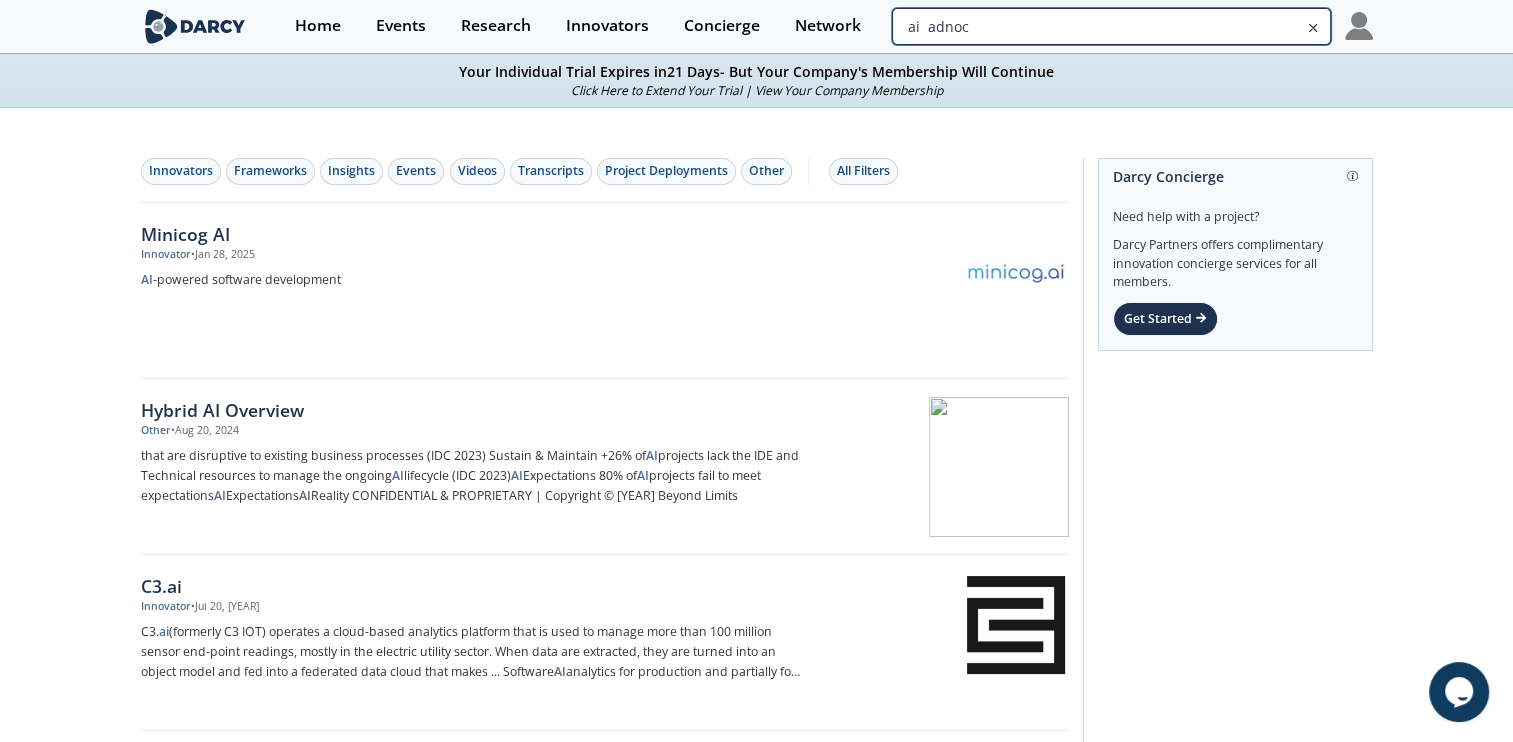 click on "ai  adnoc" at bounding box center (1111, 26) 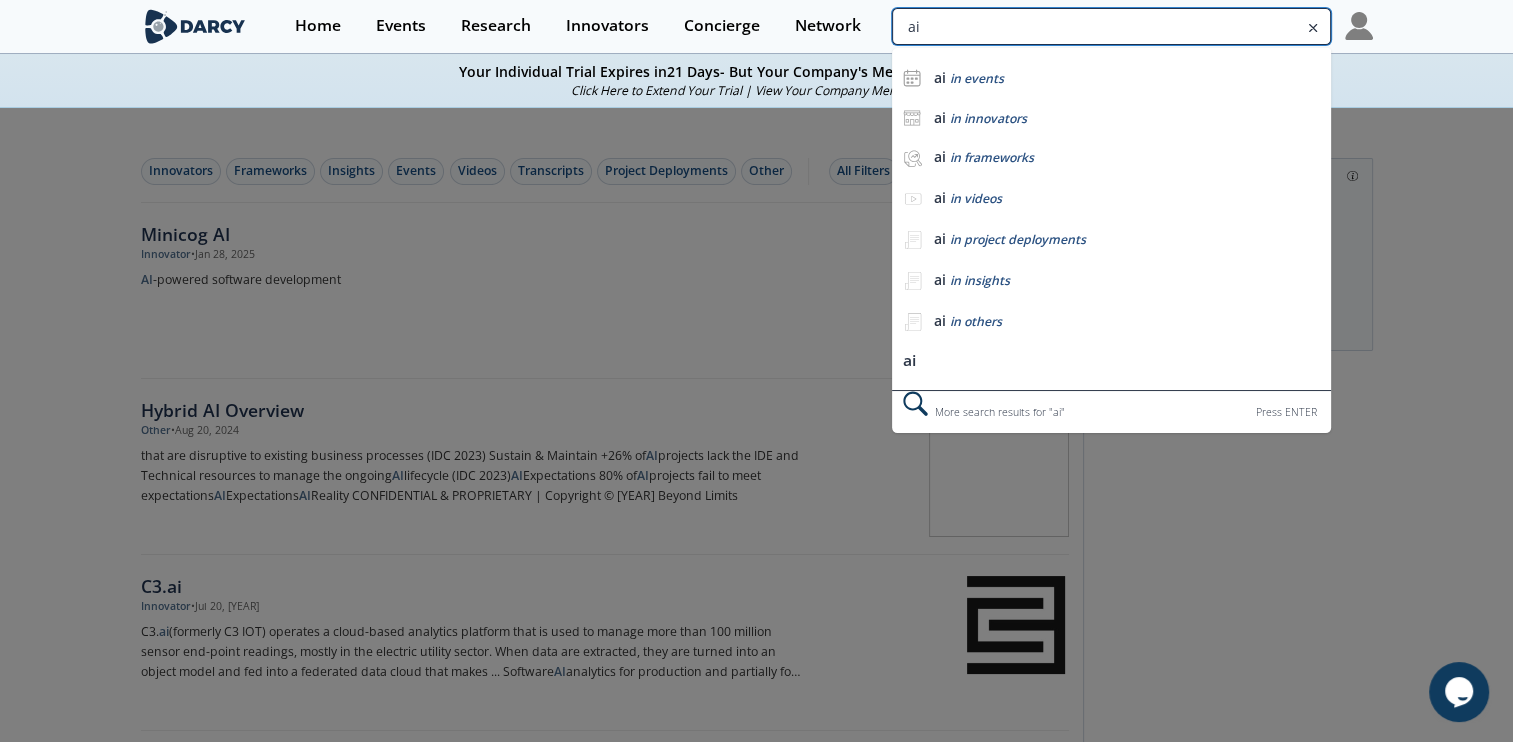 type on "a" 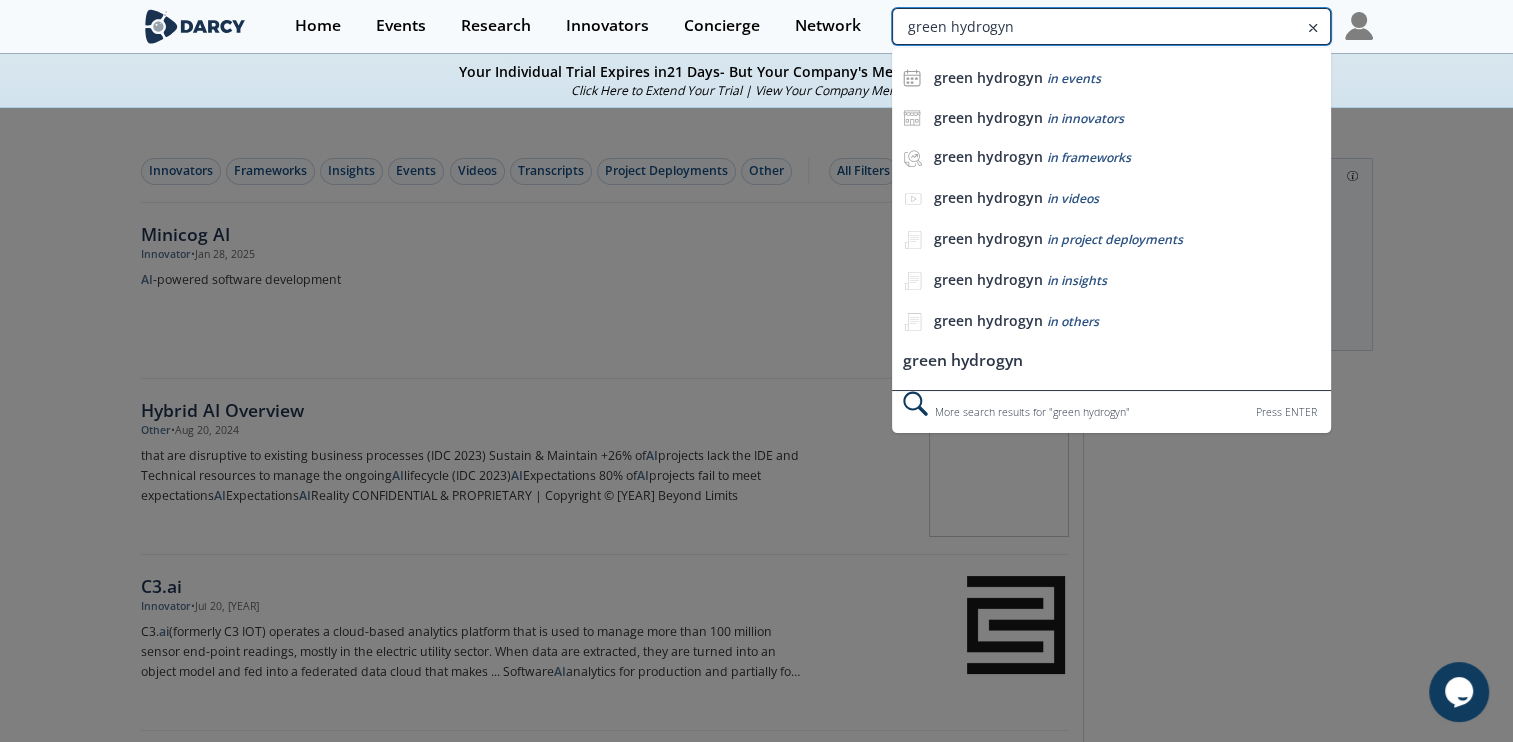 type on "green hydrogyn" 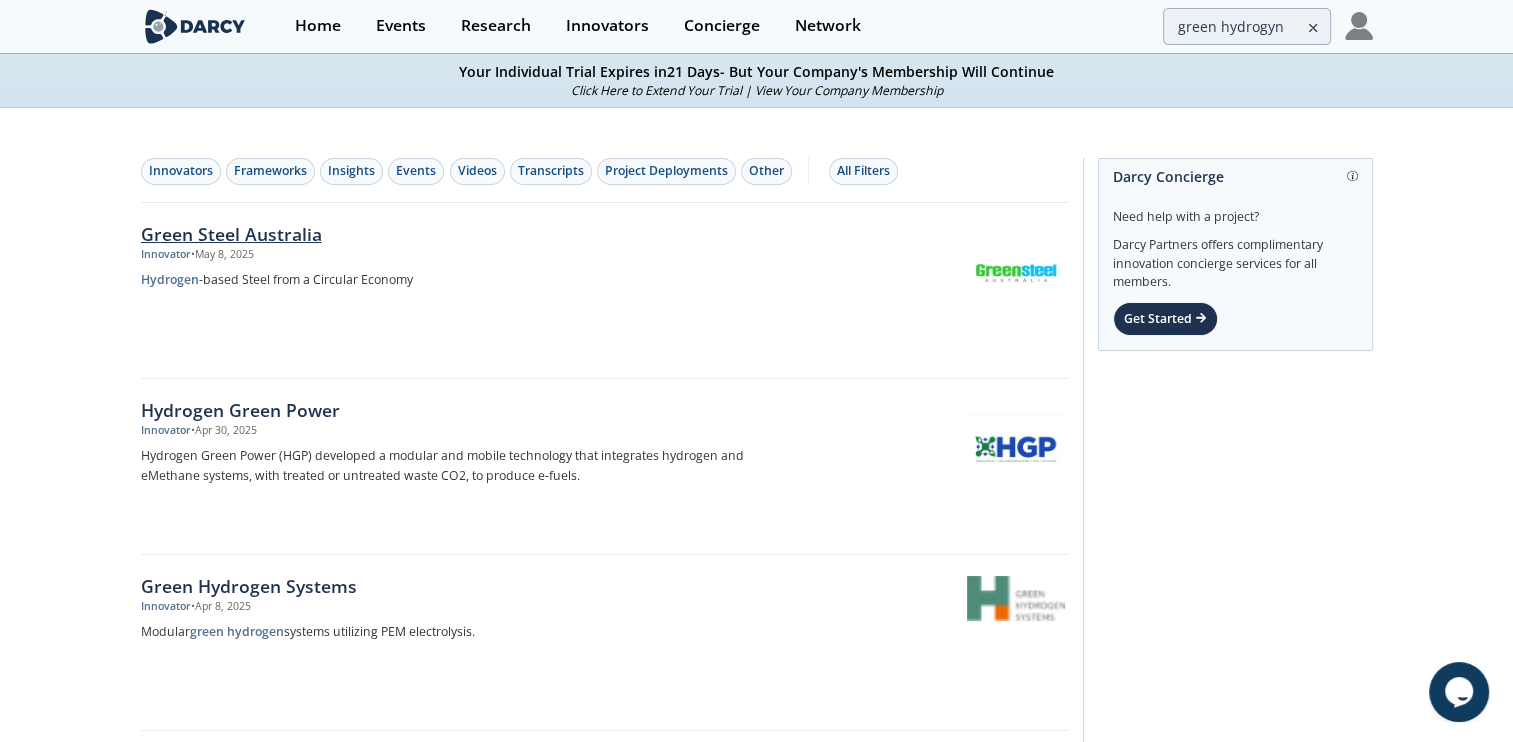 click at bounding box center (1016, 273) 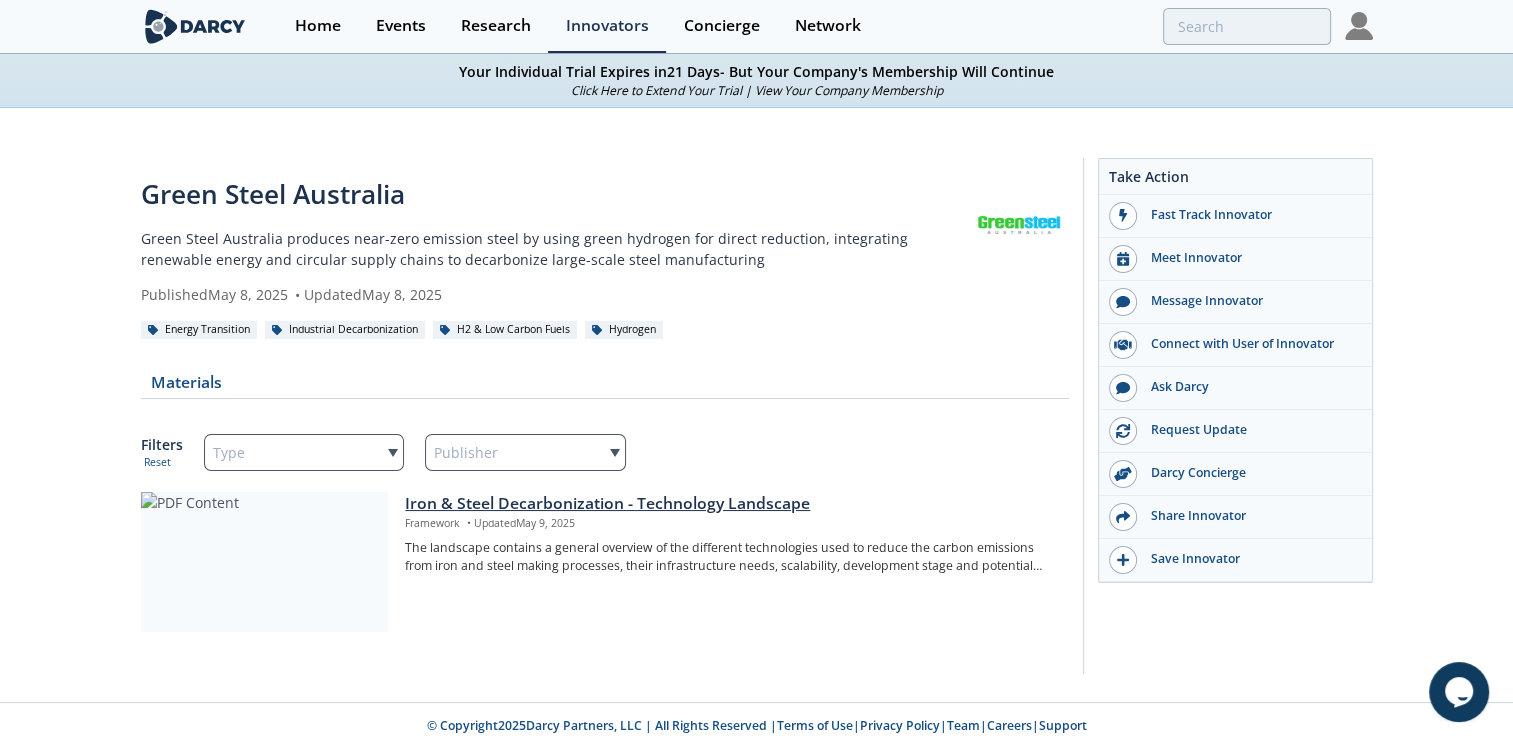 click on "Iron & Steel Decarbonization - Technology Landscape" at bounding box center [729, 504] 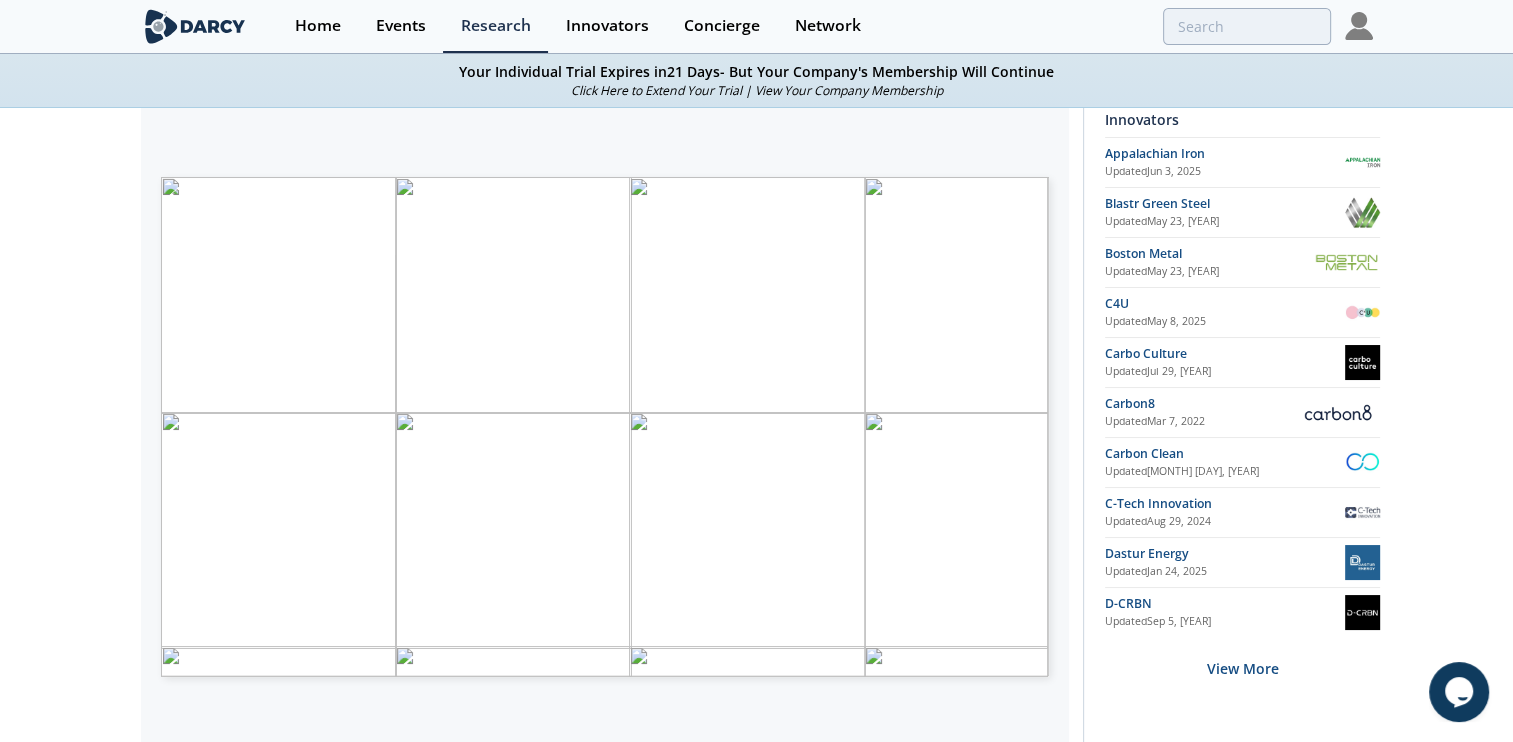 scroll, scrollTop: 383, scrollLeft: 0, axis: vertical 